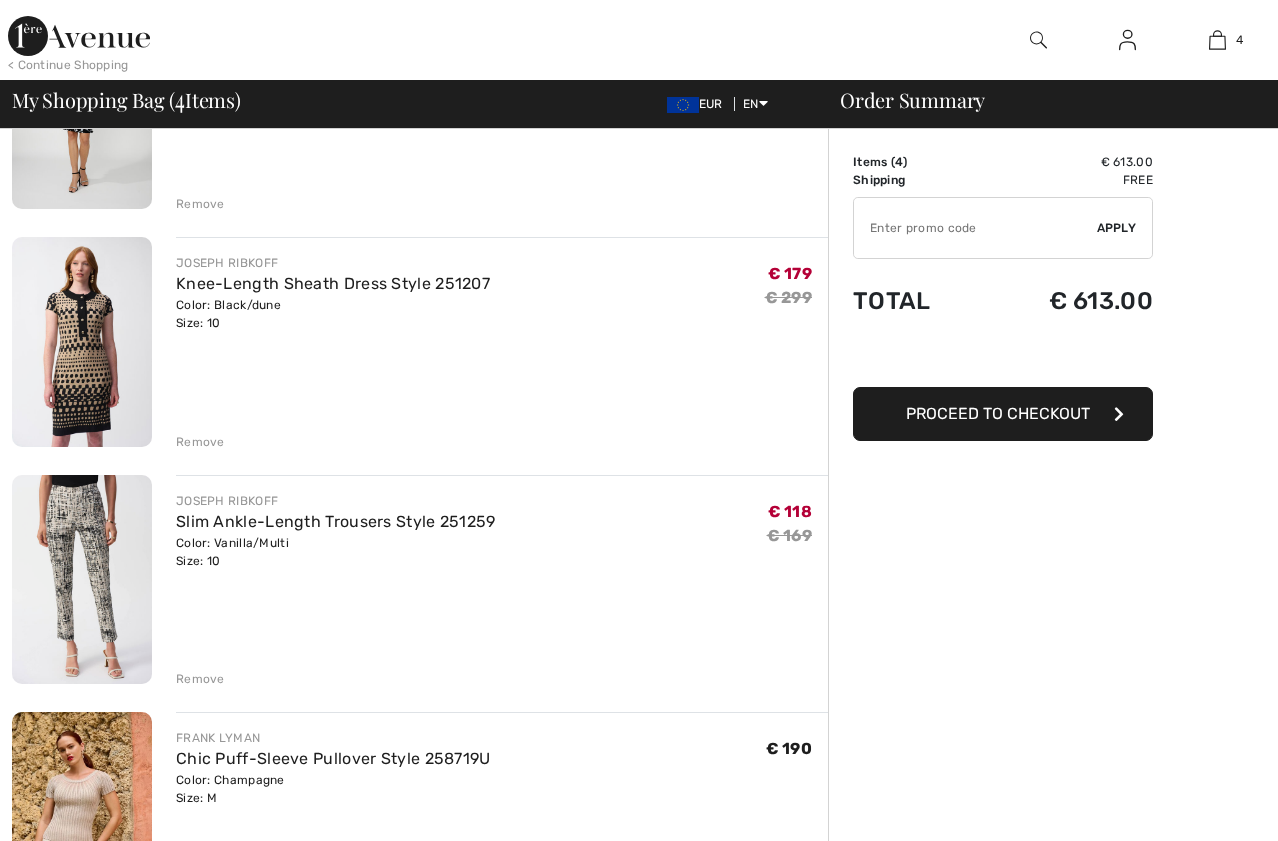 scroll, scrollTop: 300, scrollLeft: 0, axis: vertical 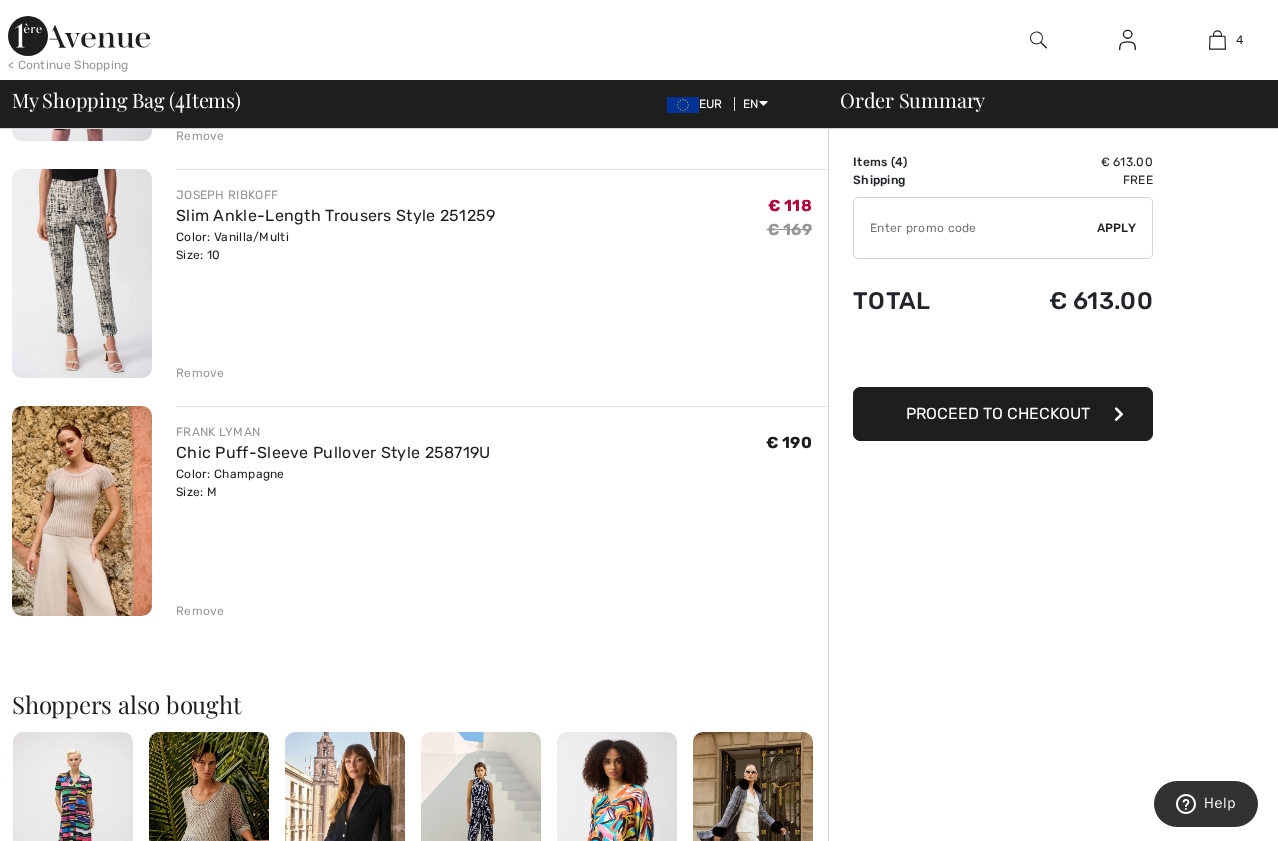 click at bounding box center (82, 511) 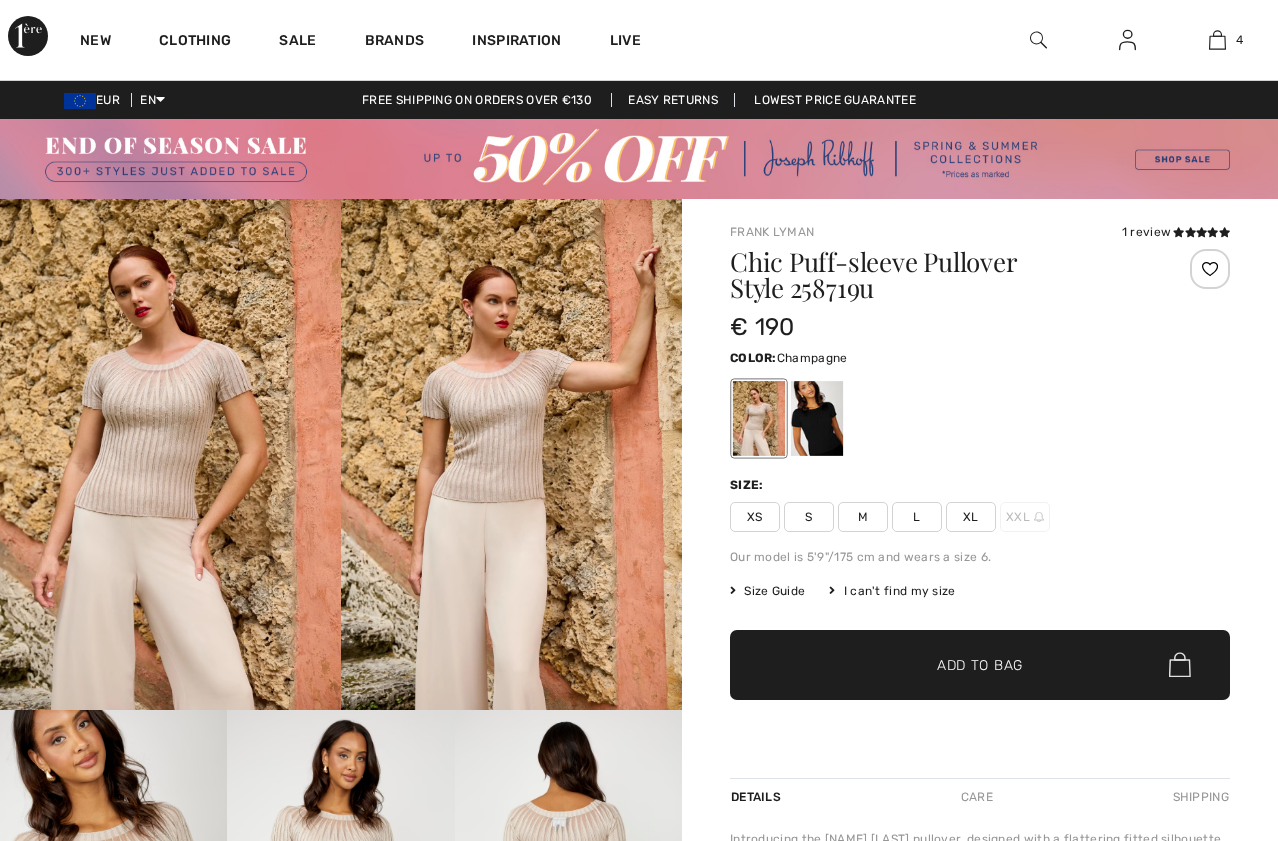 scroll, scrollTop: 0, scrollLeft: 0, axis: both 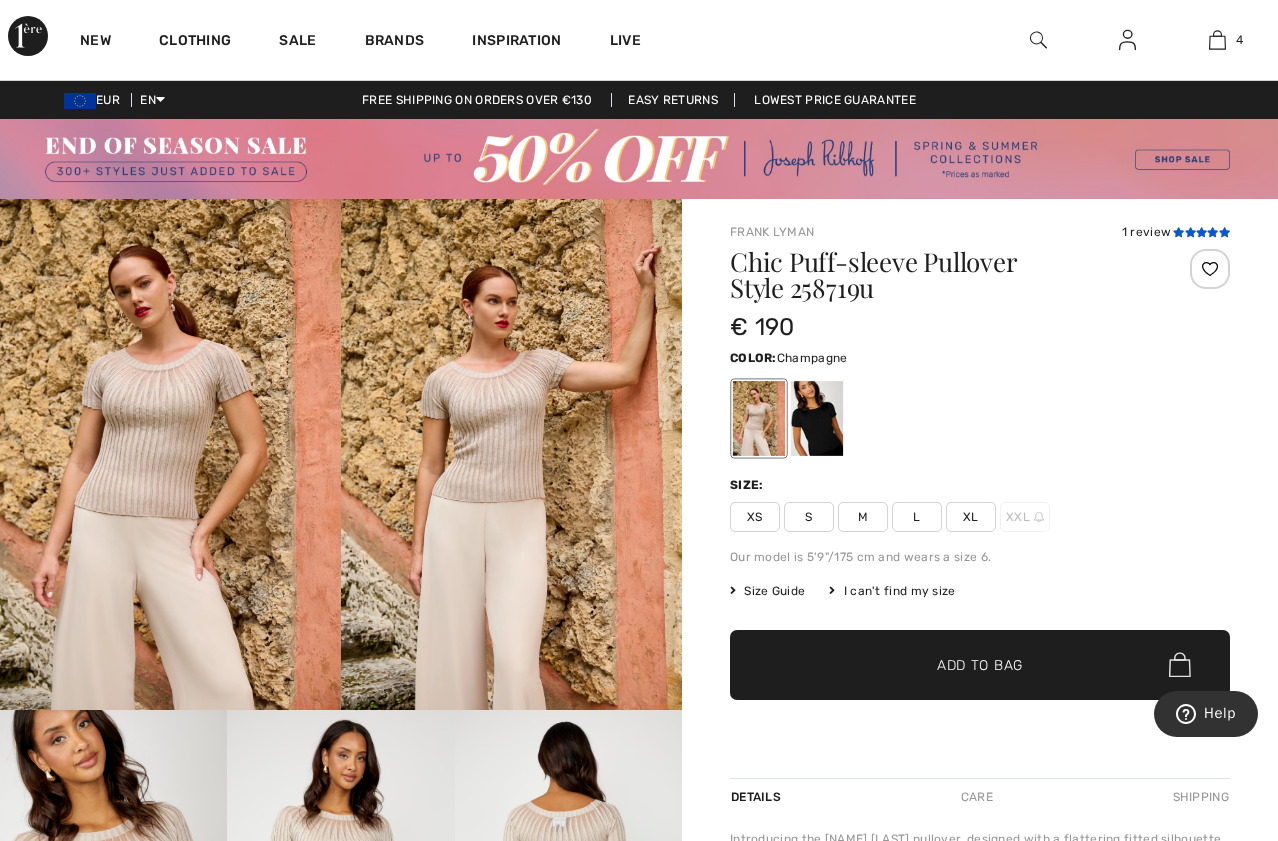 click at bounding box center [1178, 232] 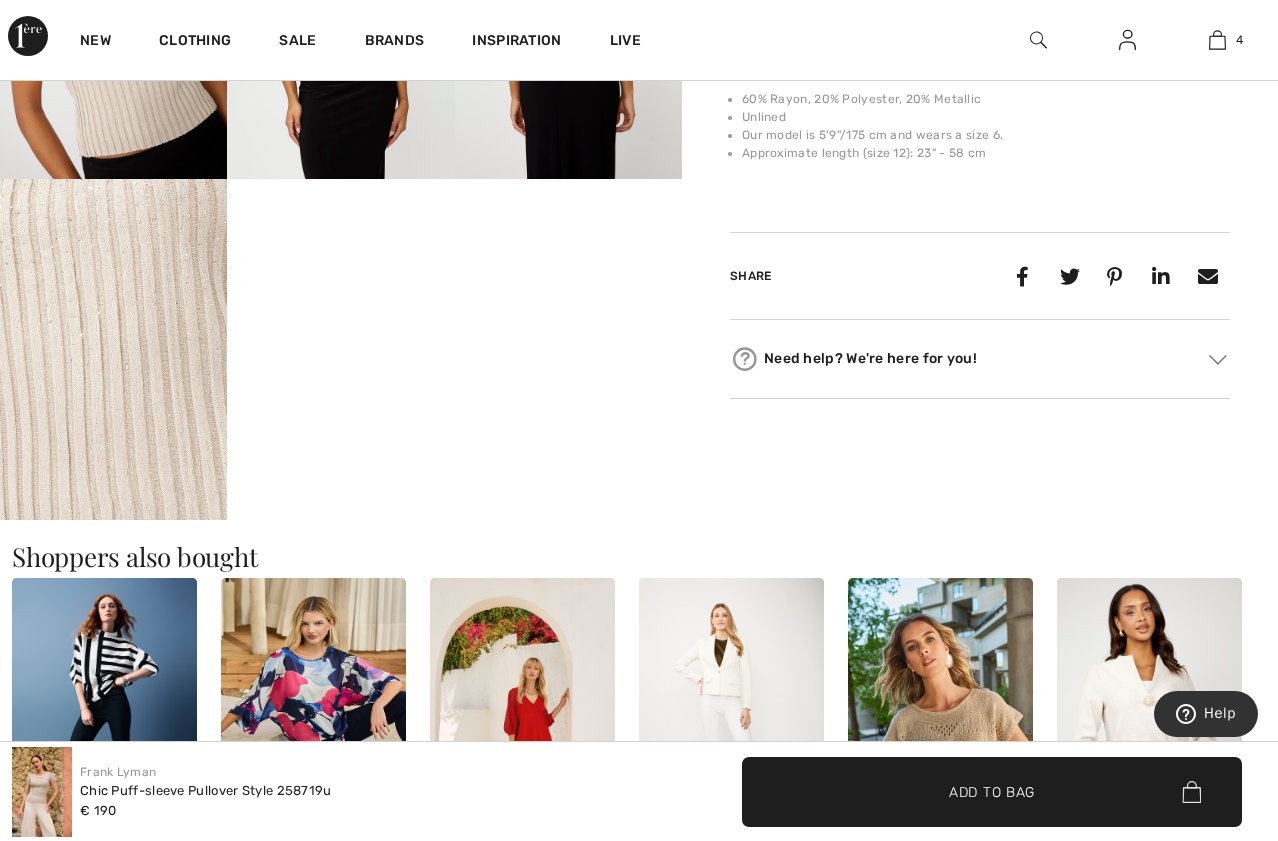 scroll, scrollTop: 662, scrollLeft: 0, axis: vertical 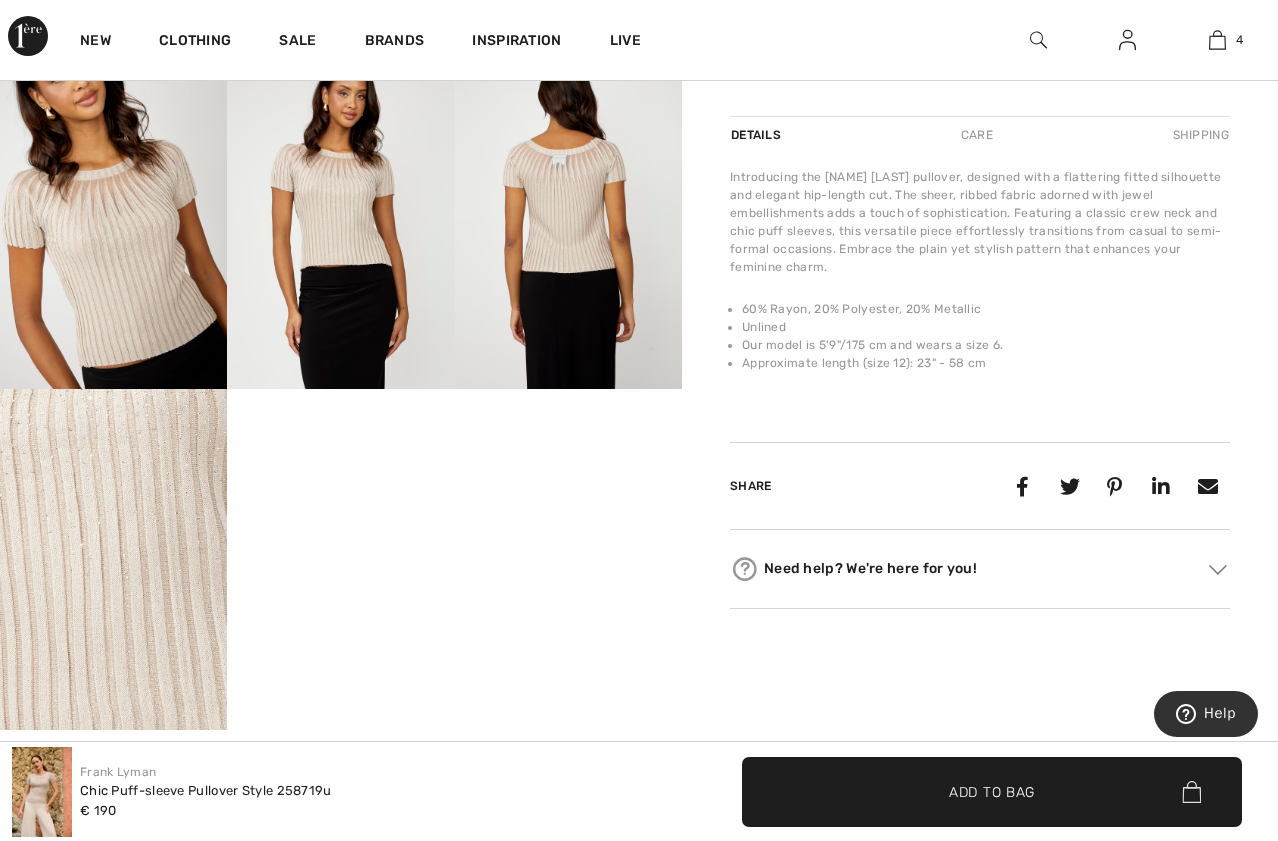 click at bounding box center [113, 218] 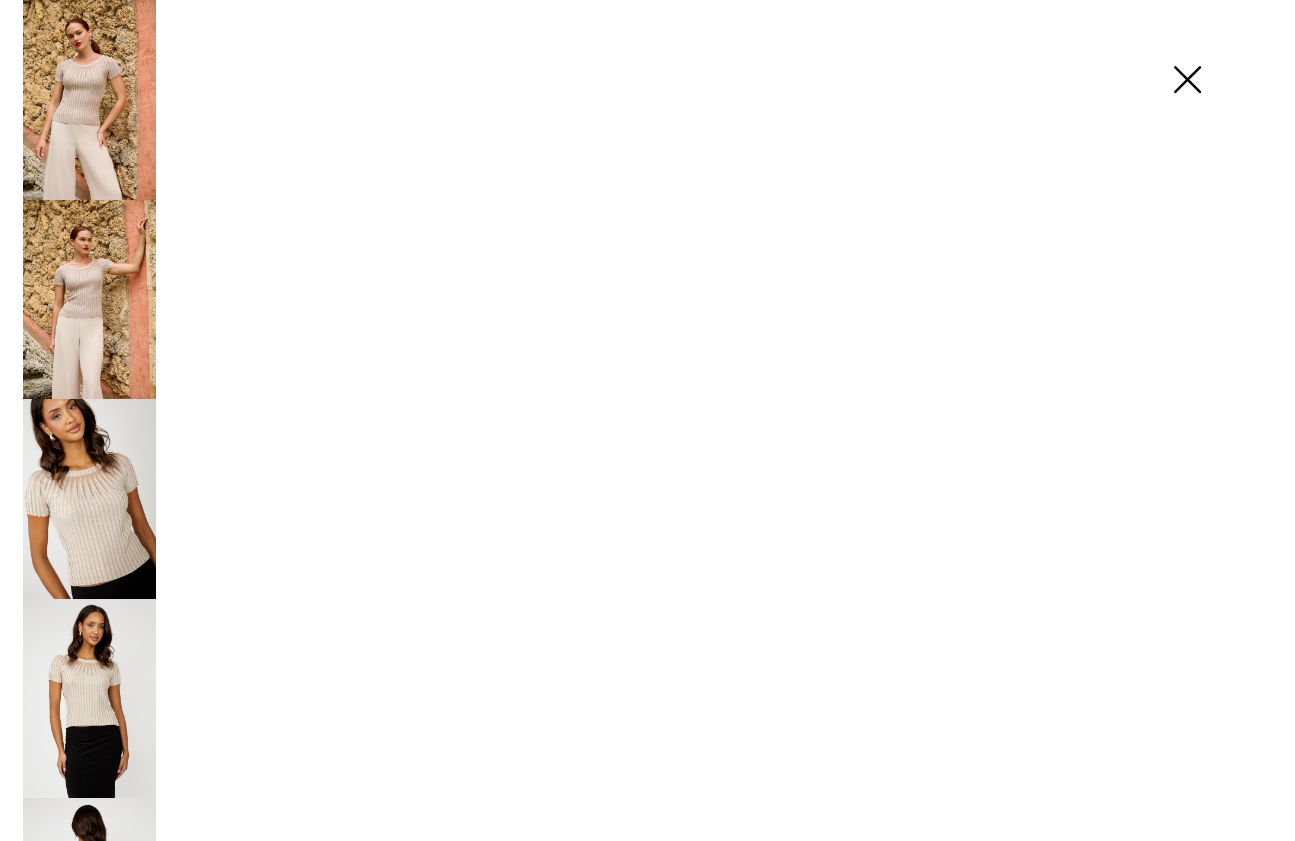 scroll, scrollTop: 676, scrollLeft: 0, axis: vertical 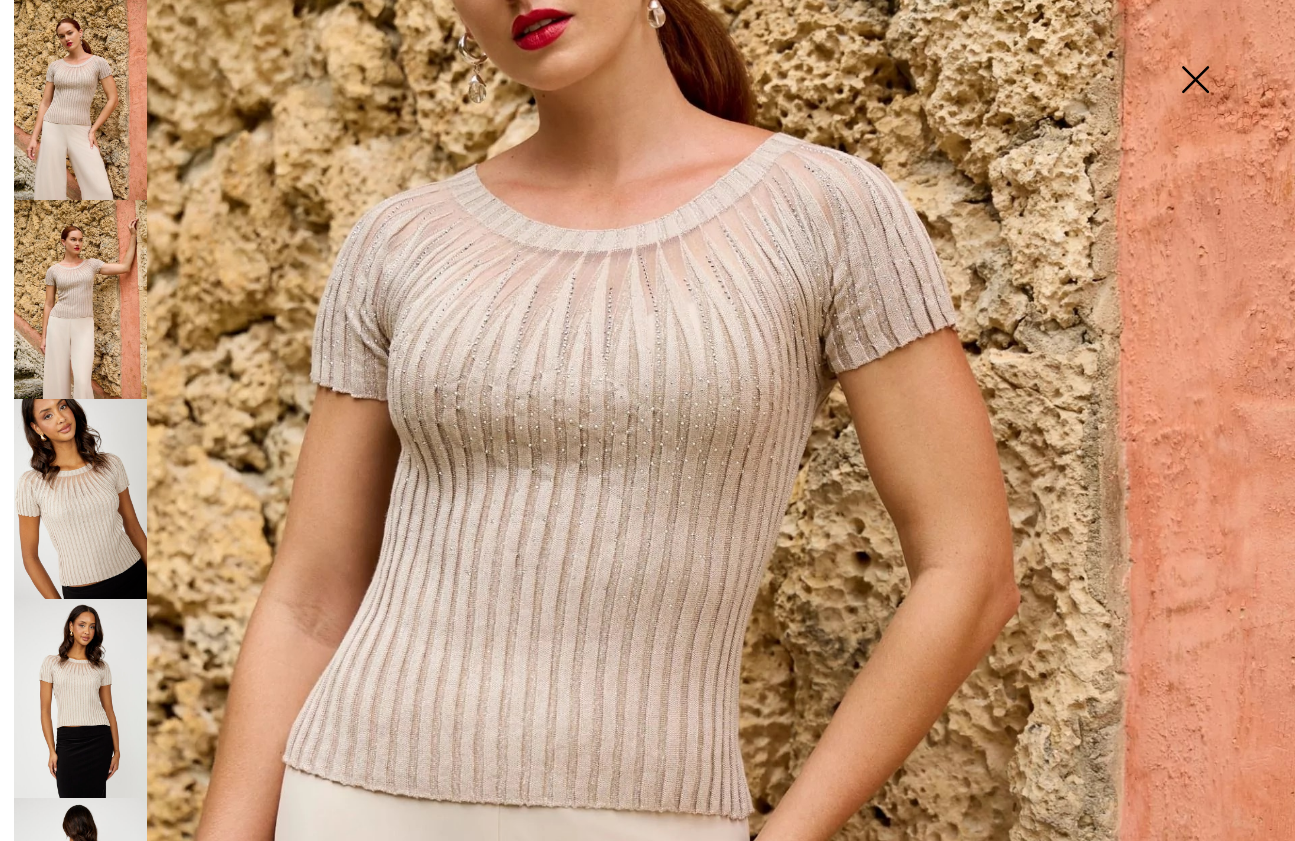click at bounding box center (80, 499) 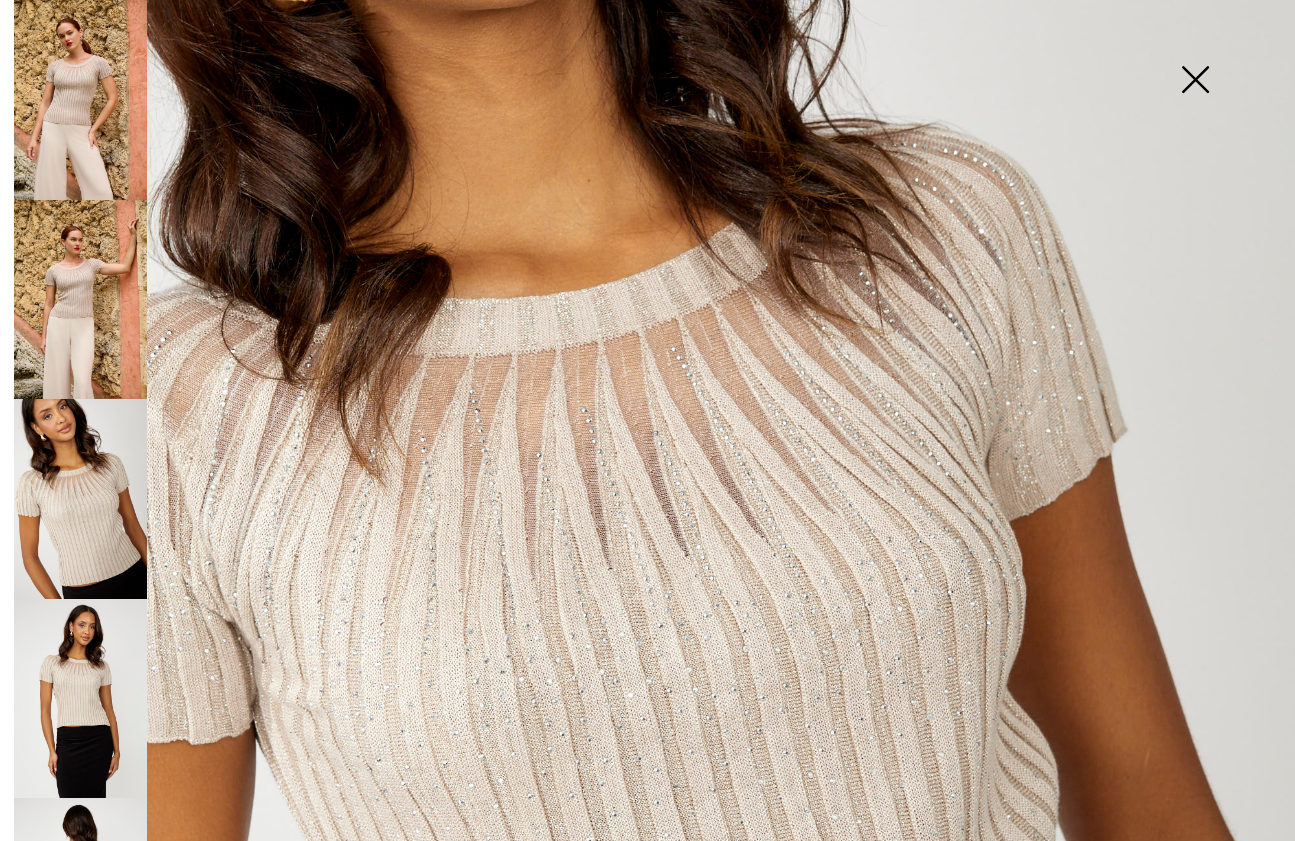 click at bounding box center [80, 699] 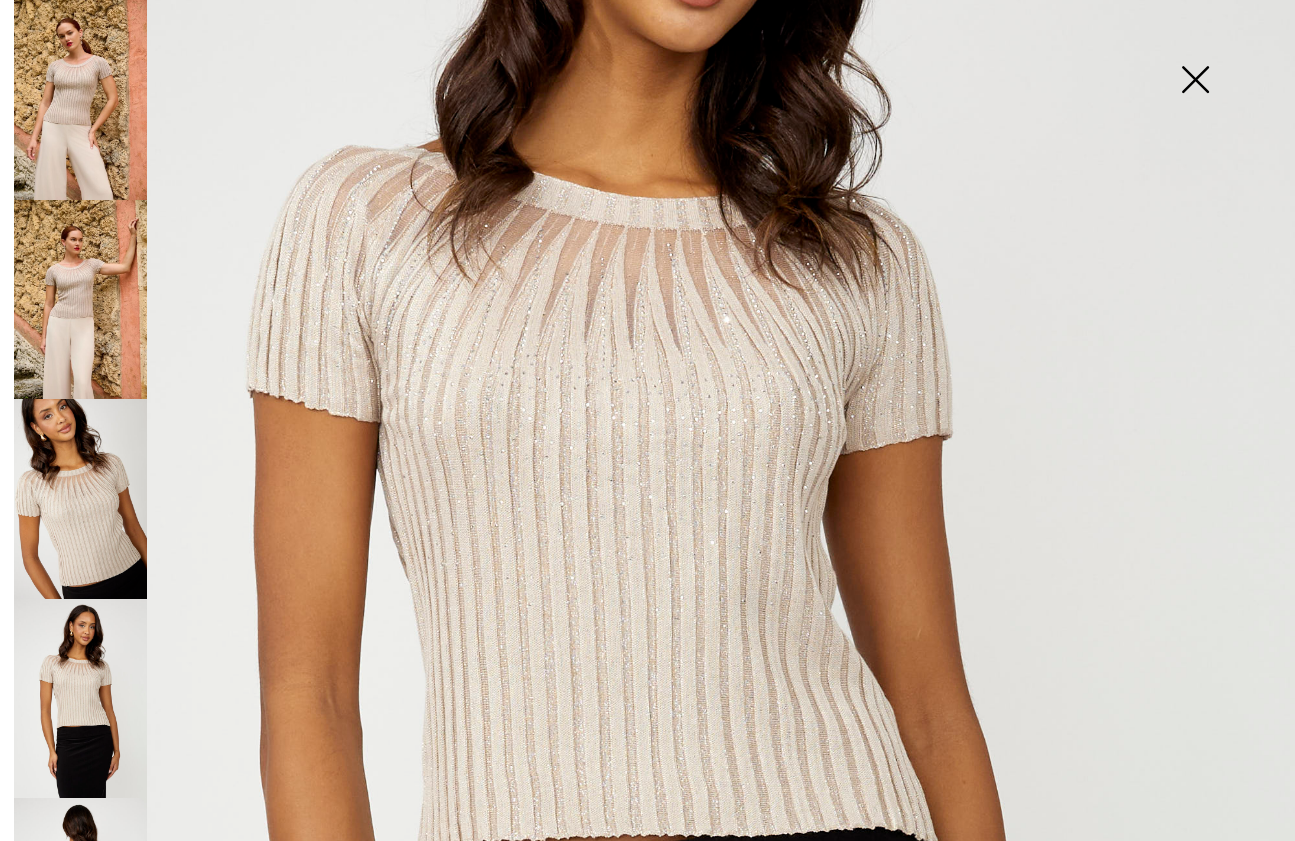 click at bounding box center [1195, 81] 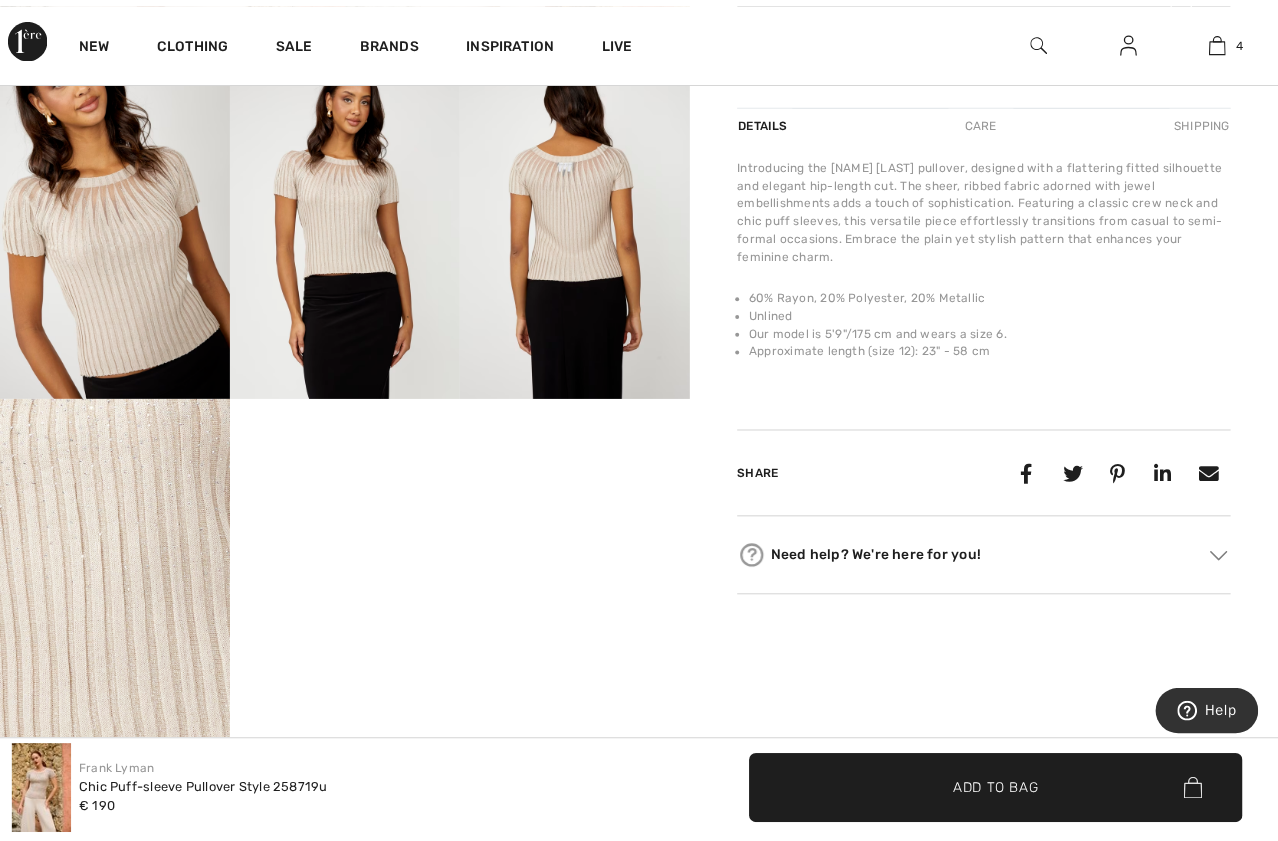 scroll, scrollTop: 662, scrollLeft: 0, axis: vertical 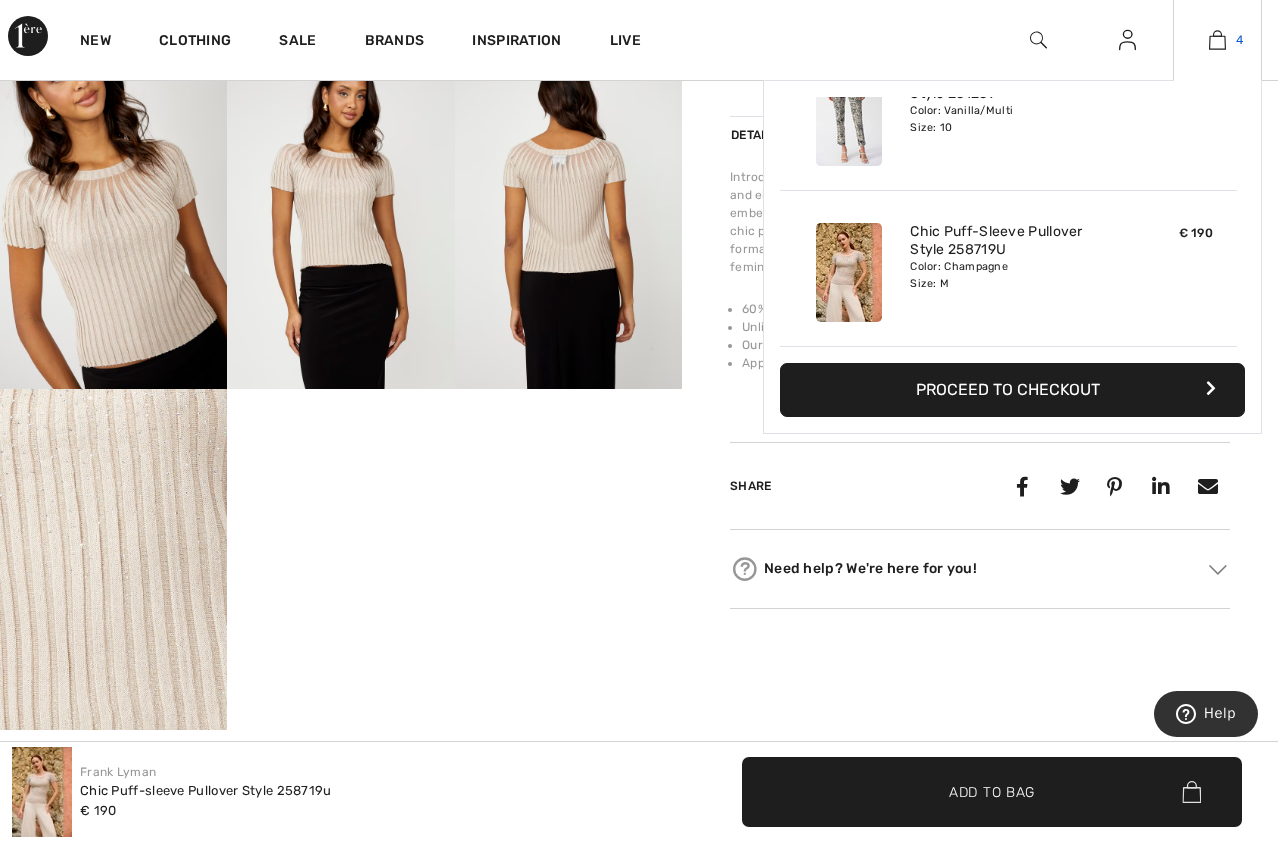 click at bounding box center [1217, 40] 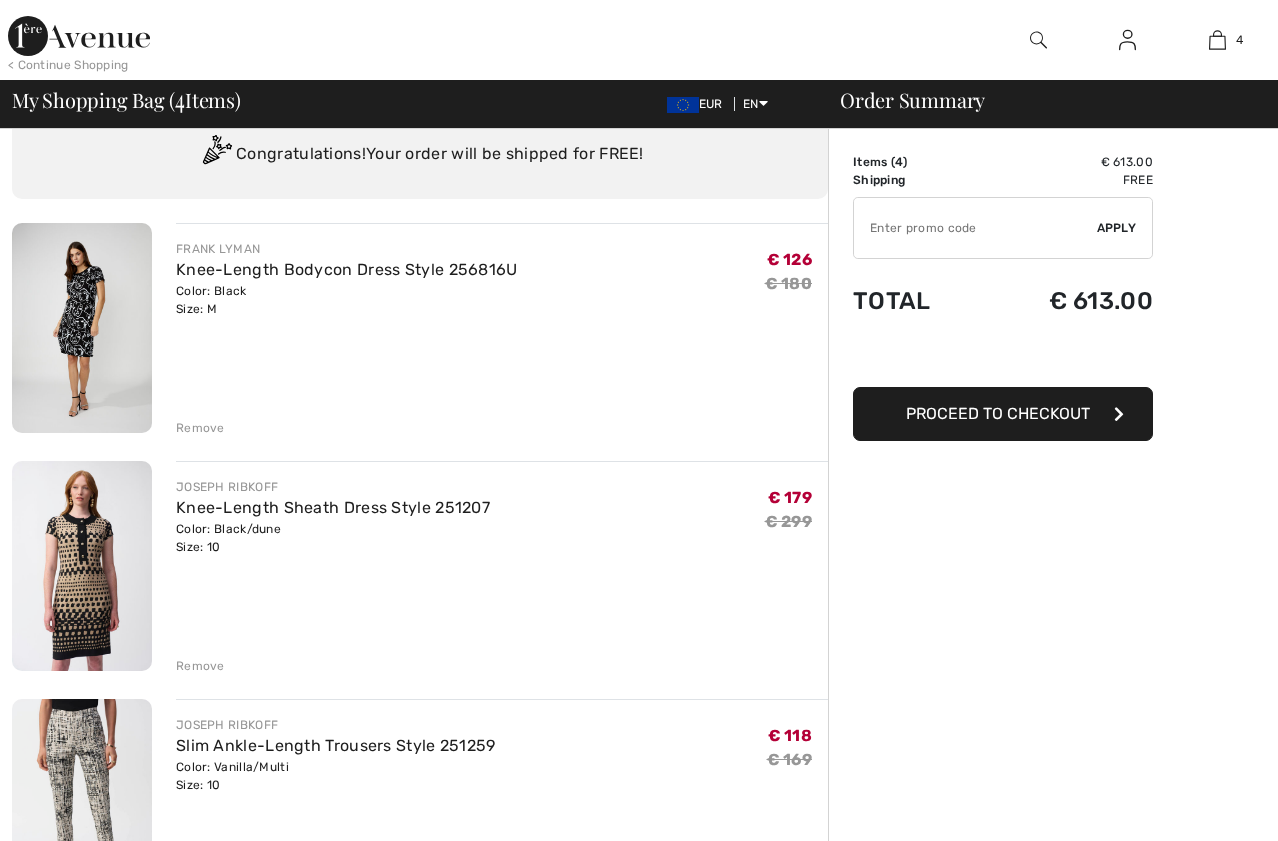 scroll, scrollTop: 300, scrollLeft: 0, axis: vertical 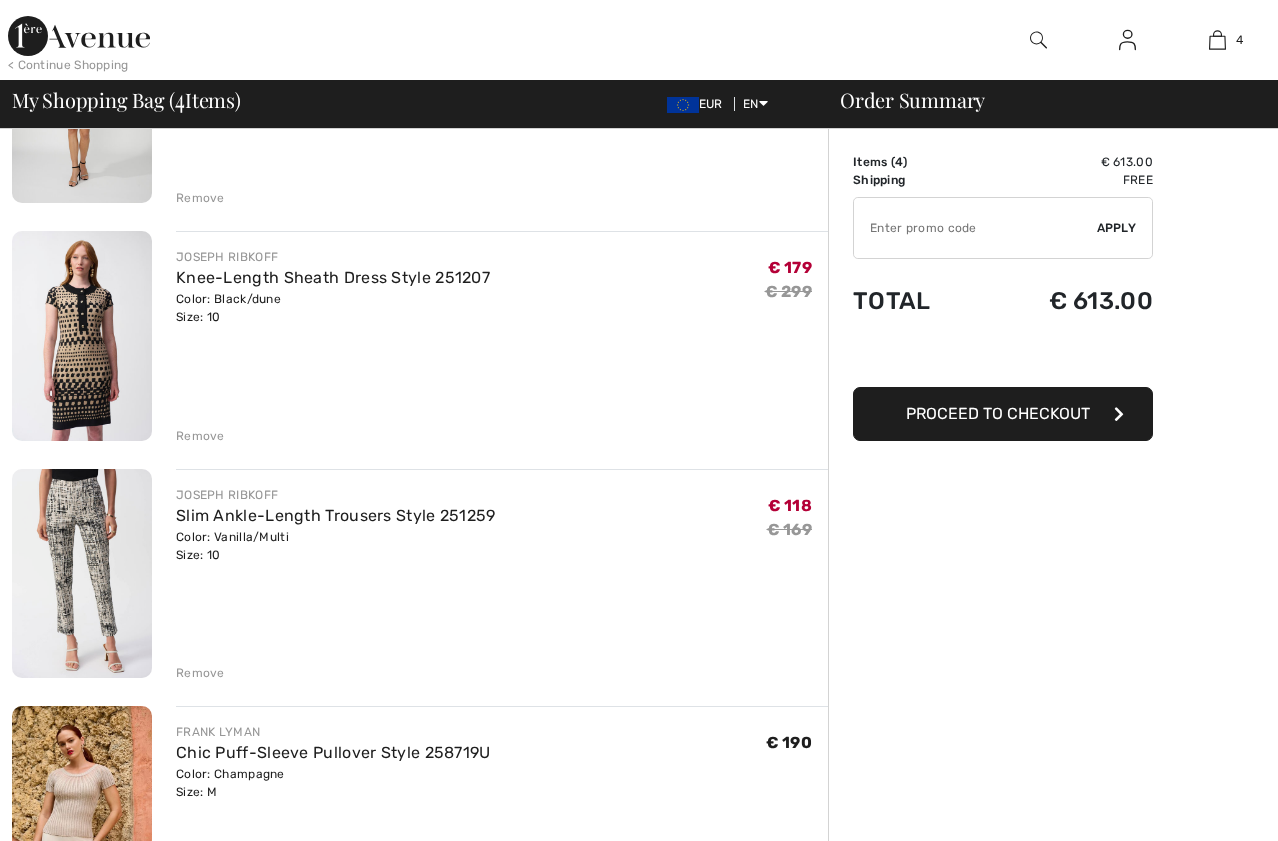 click at bounding box center [82, 574] 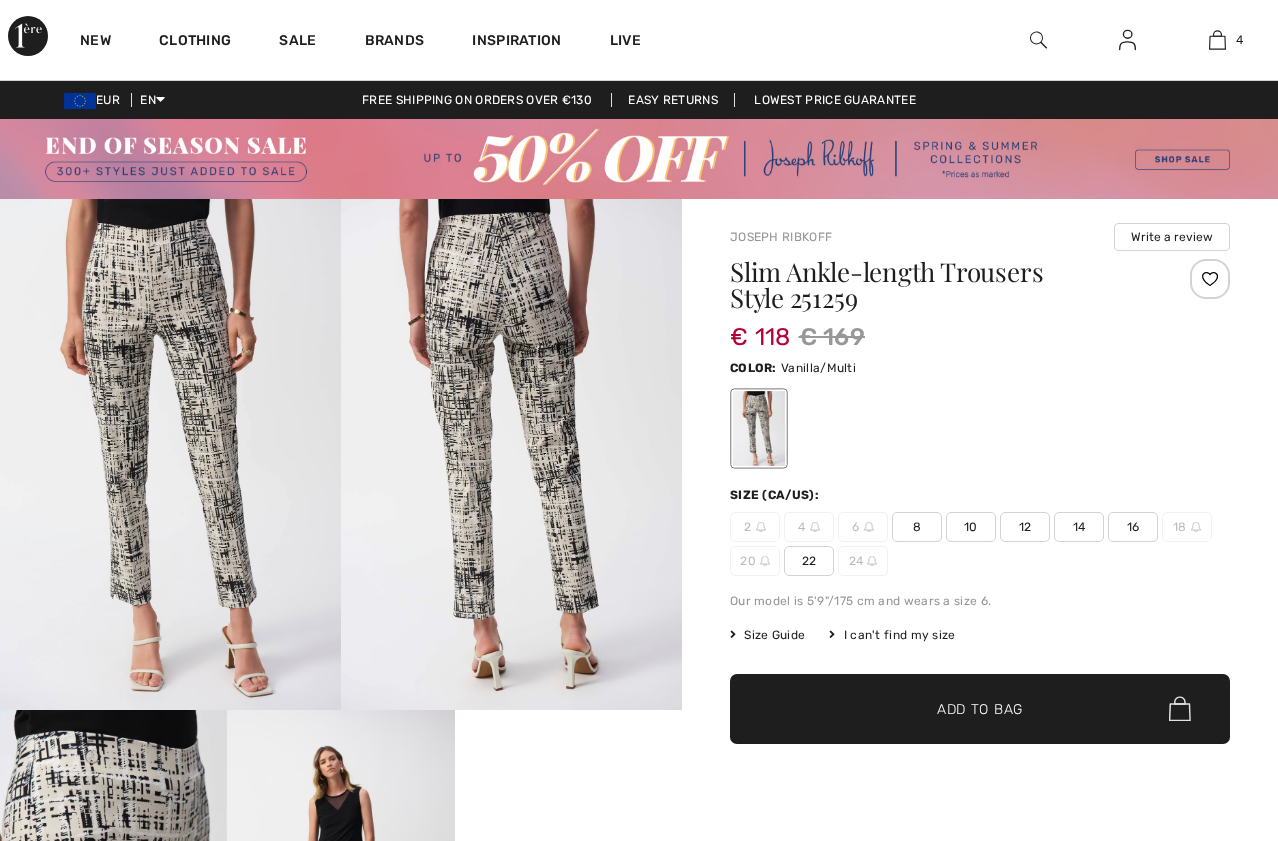 scroll, scrollTop: 0, scrollLeft: 0, axis: both 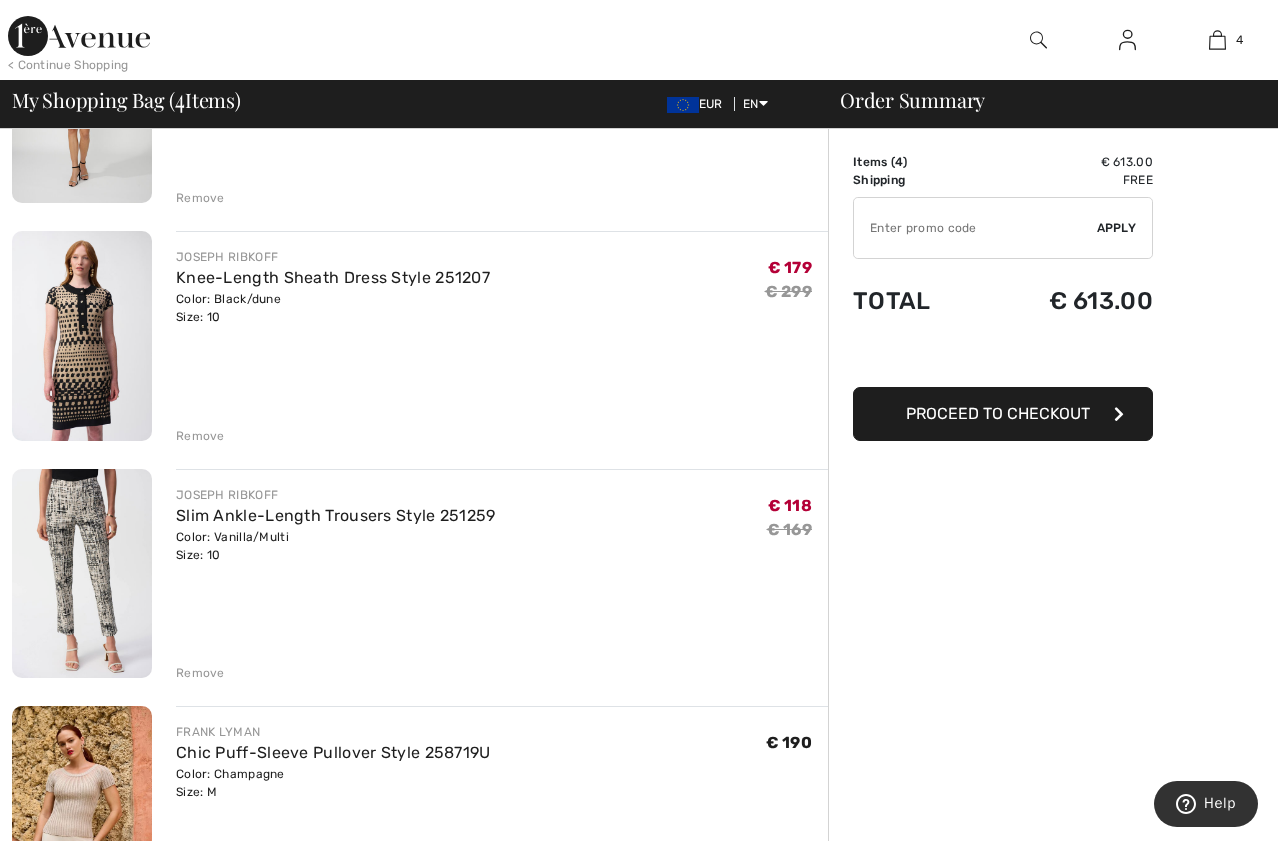 click on "Remove" at bounding box center (200, 436) 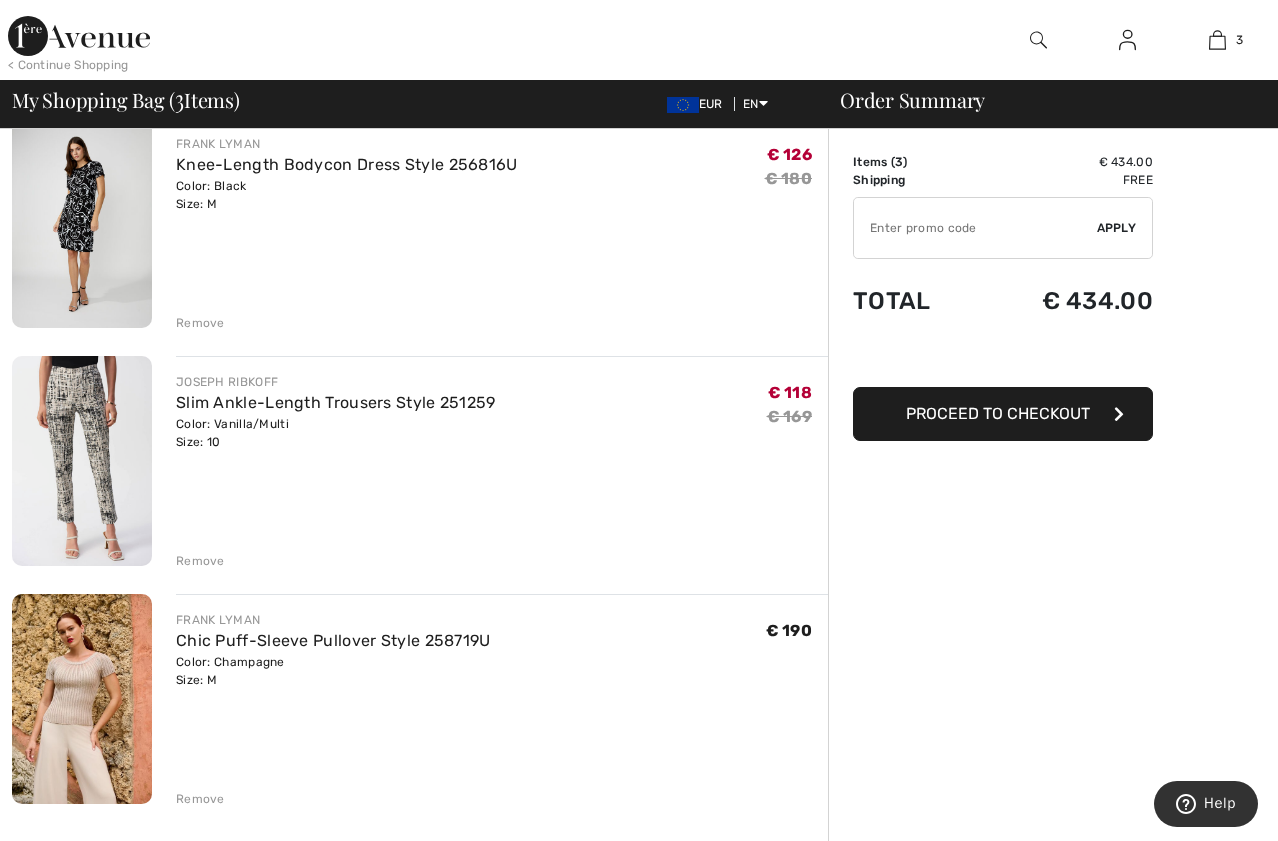 scroll, scrollTop: 0, scrollLeft: 0, axis: both 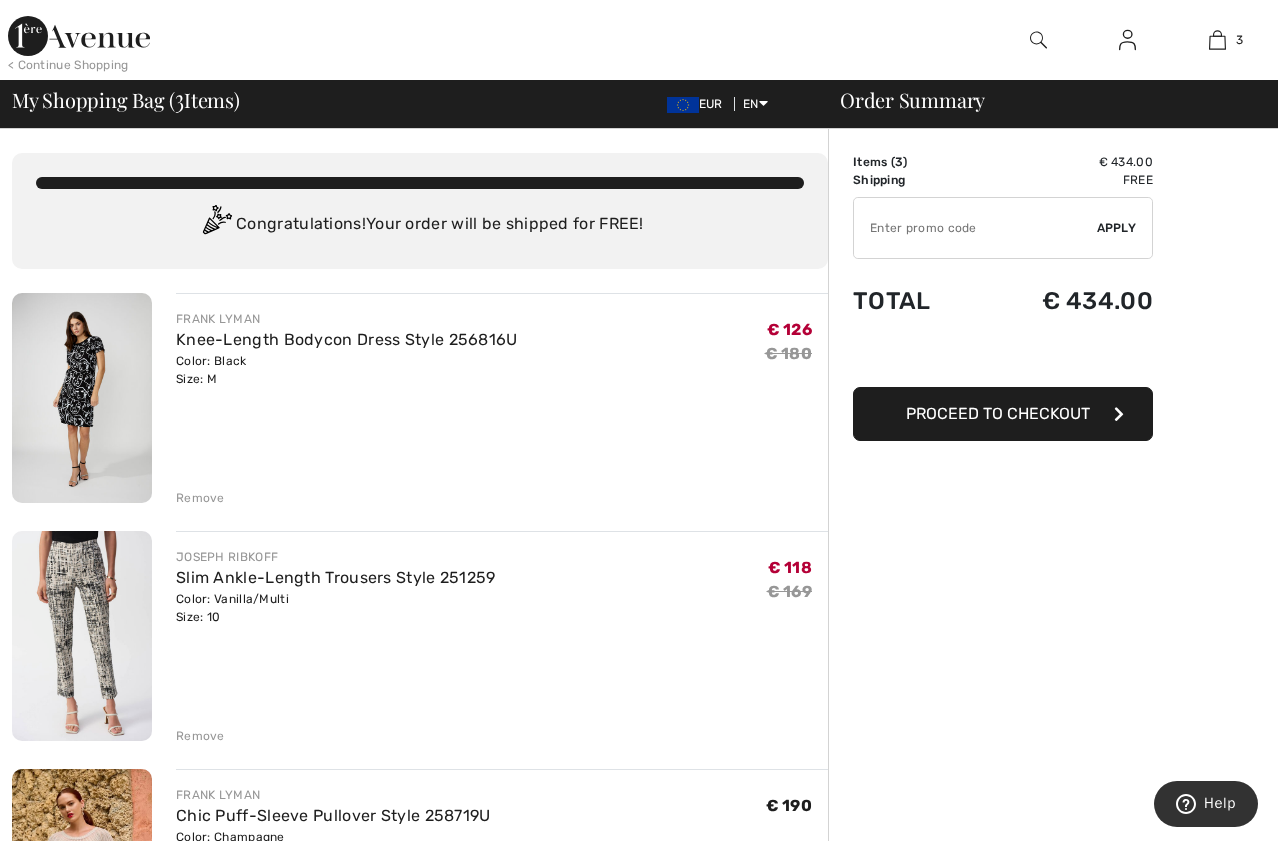 click at bounding box center [82, 398] 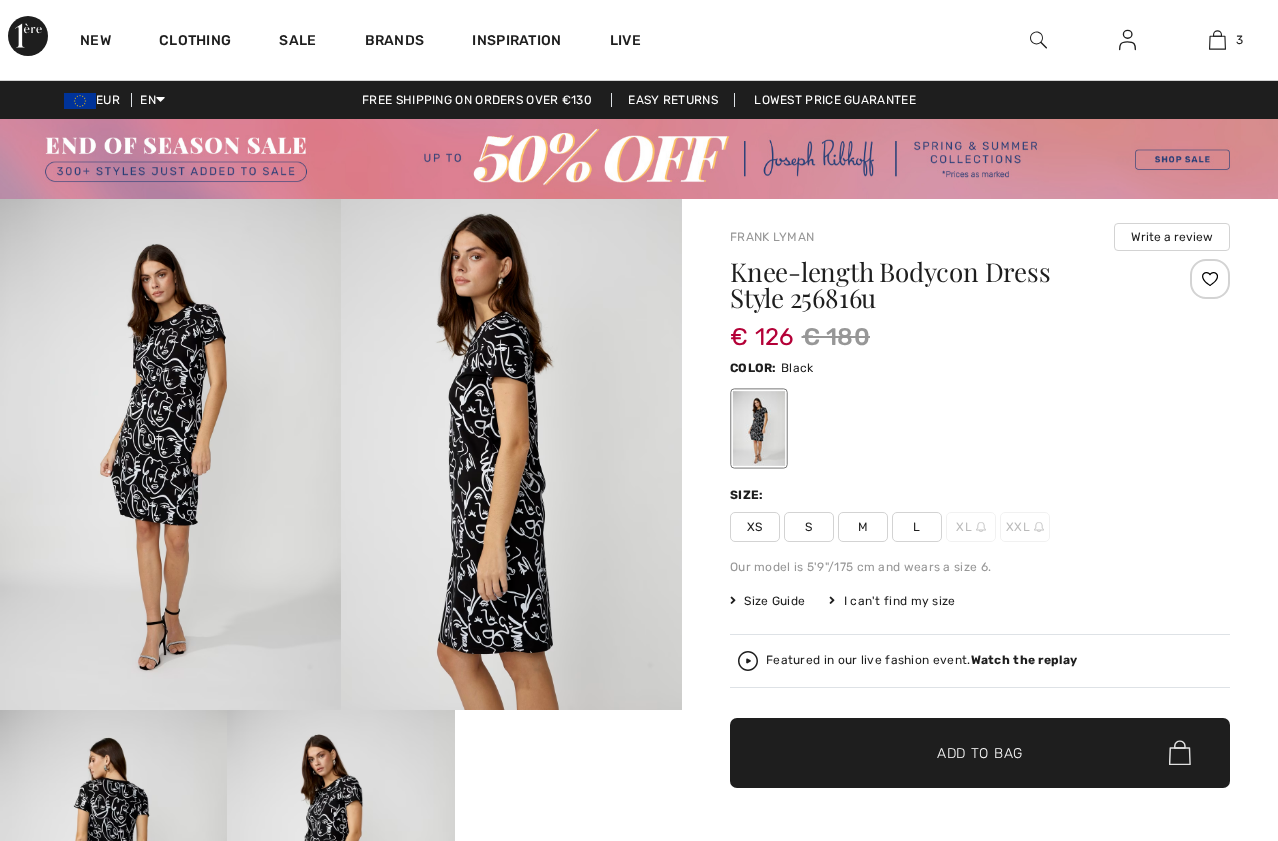 scroll, scrollTop: 400, scrollLeft: 0, axis: vertical 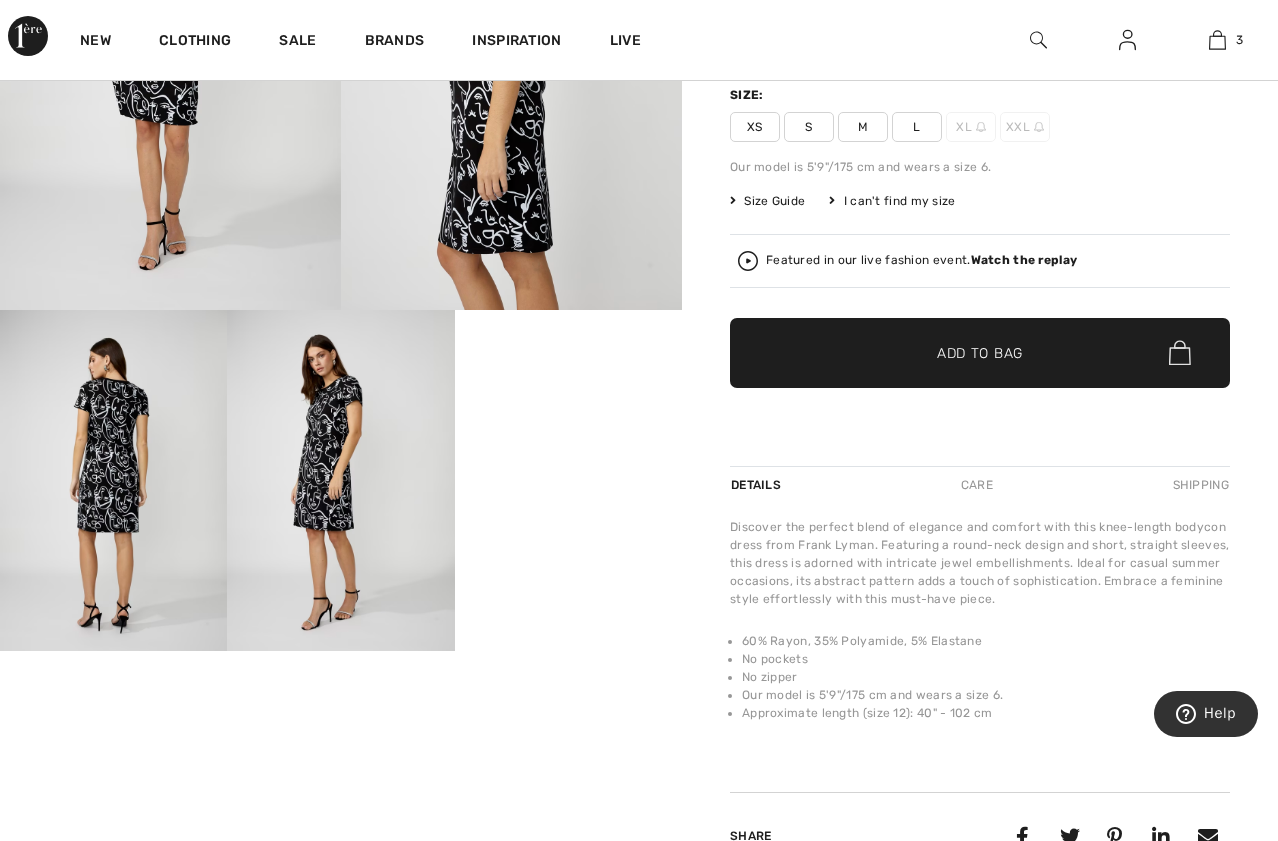 click at bounding box center (340, 480) 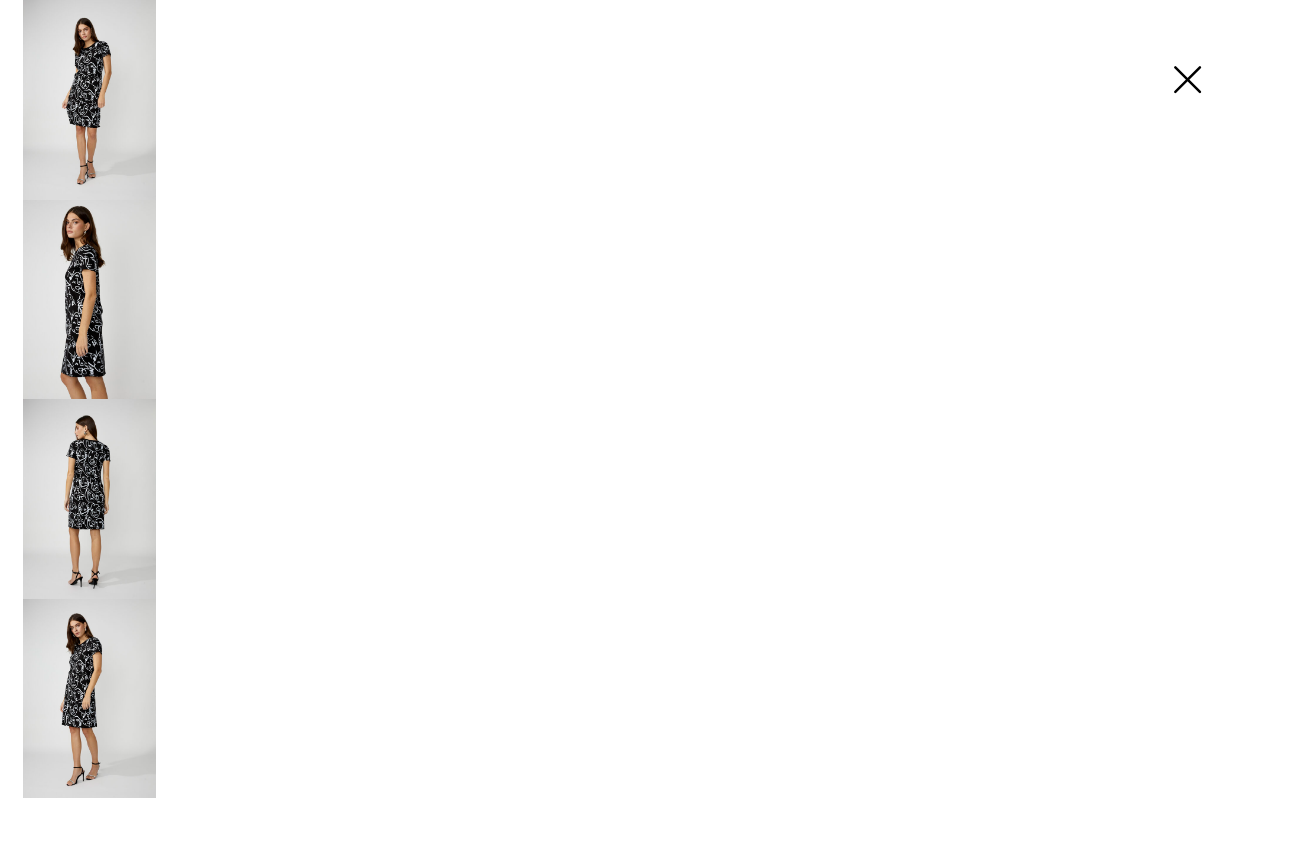 scroll, scrollTop: 401, scrollLeft: 0, axis: vertical 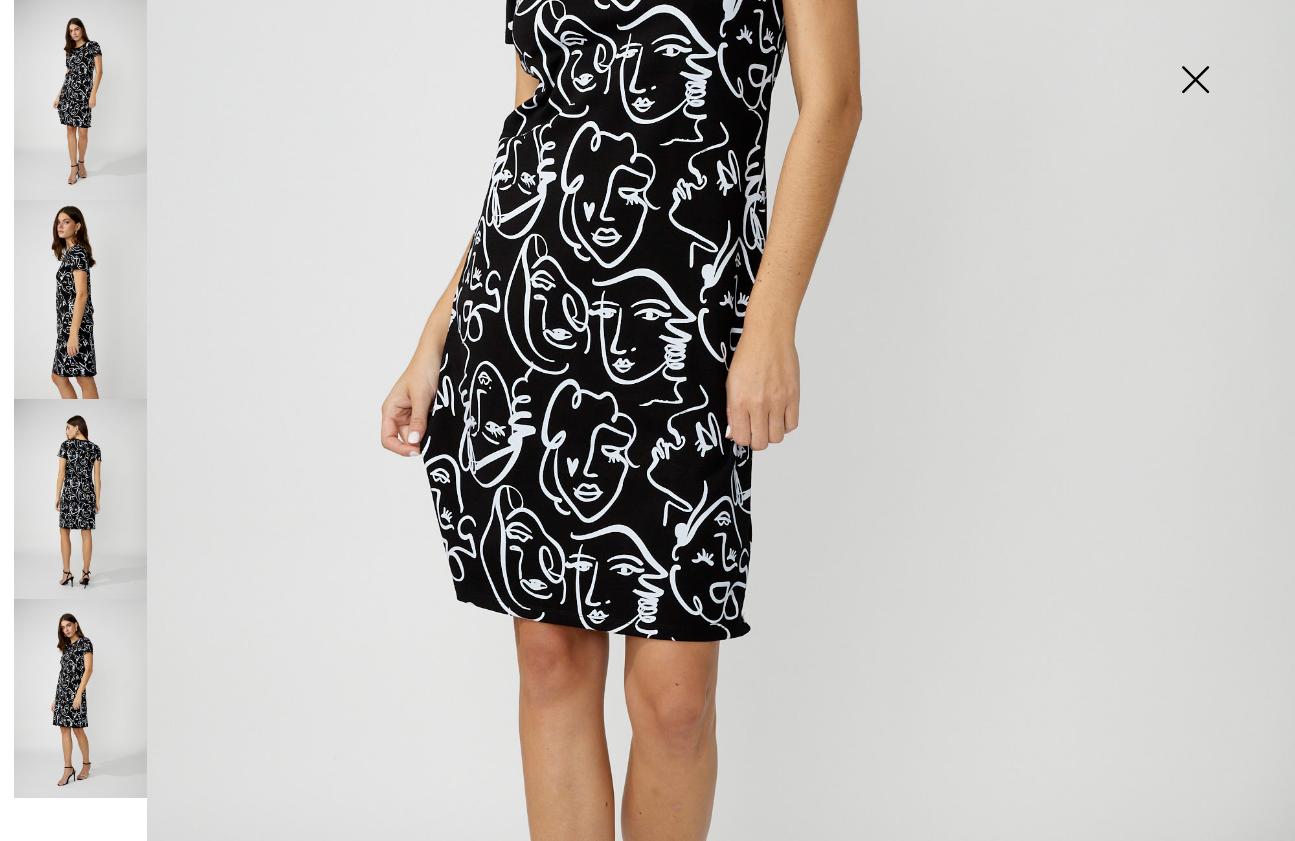 click at bounding box center (80, 699) 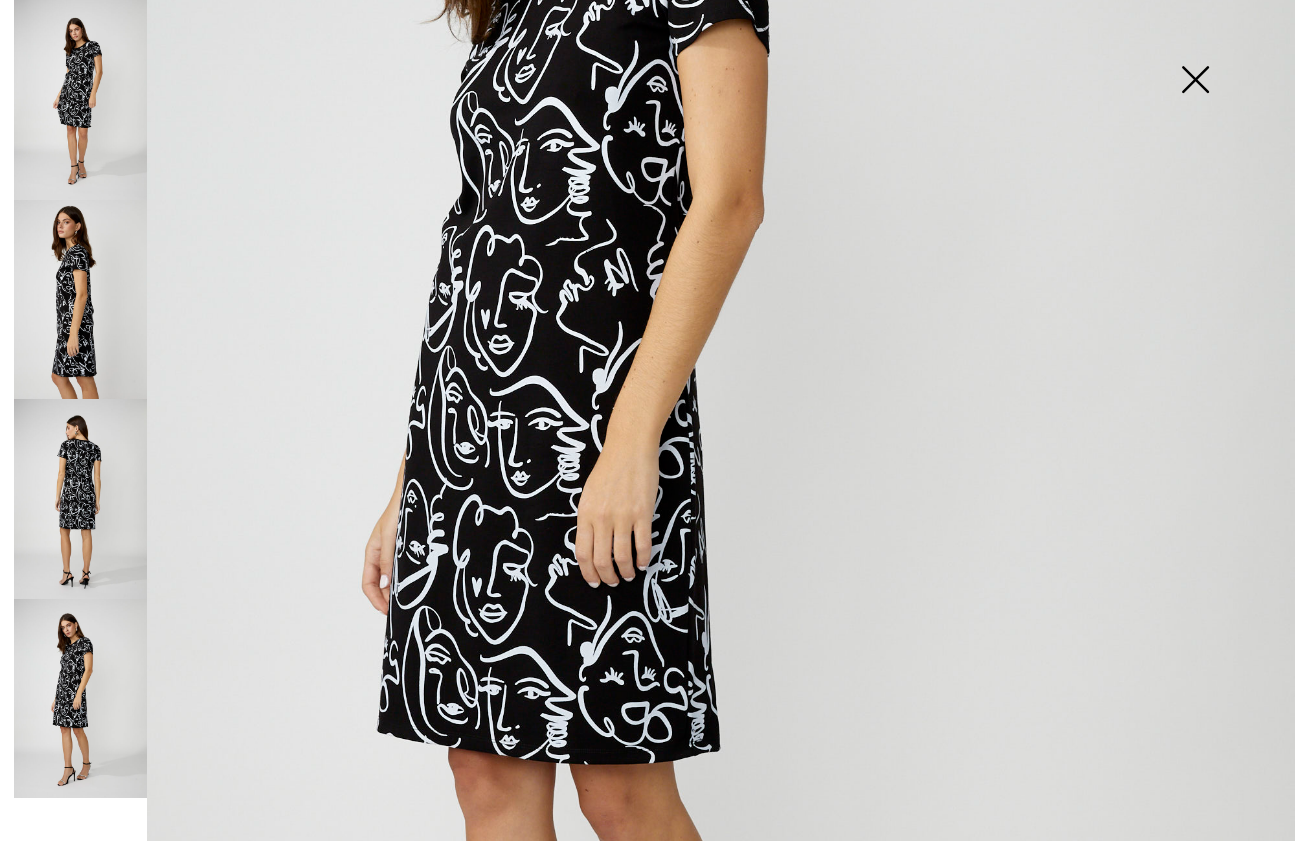 scroll, scrollTop: 300, scrollLeft: 0, axis: vertical 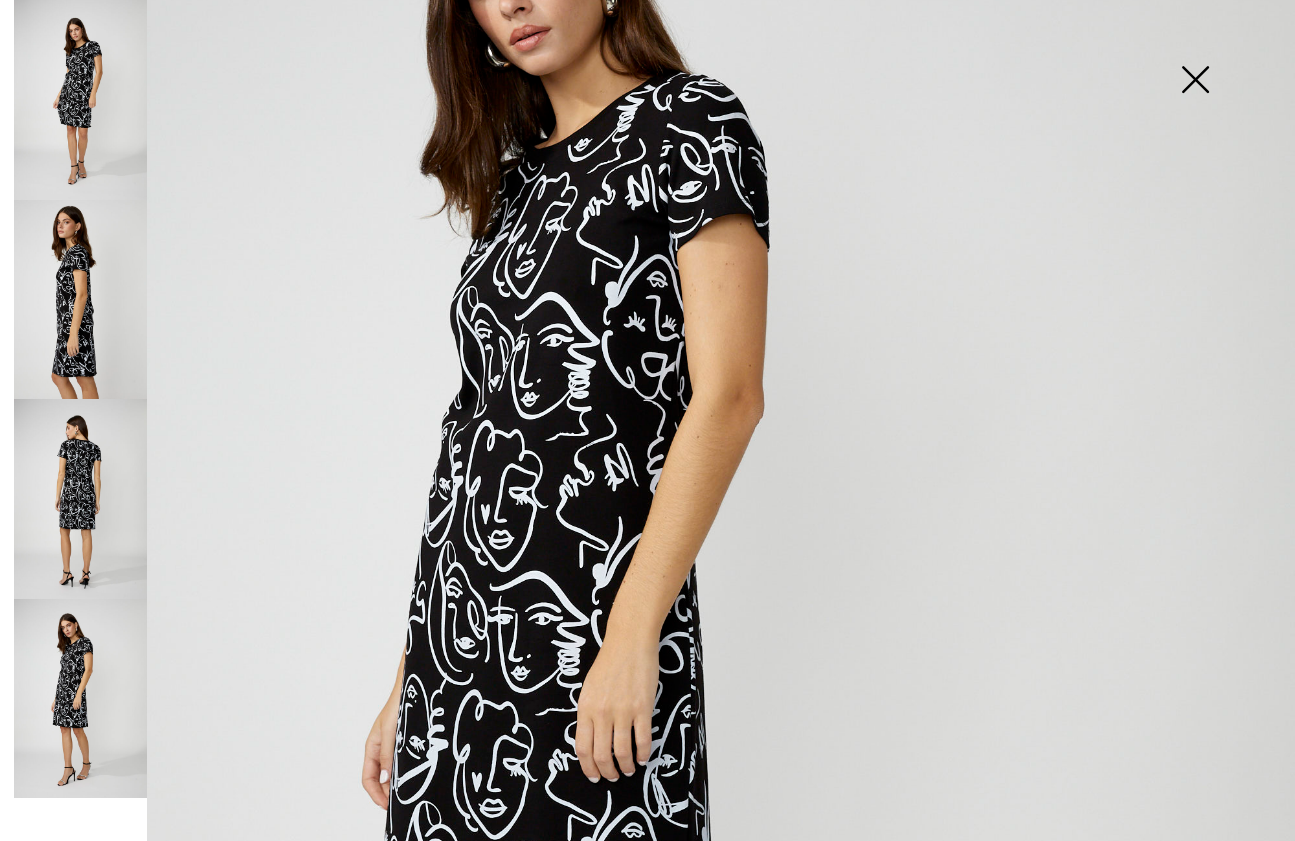 click at bounding box center [80, 499] 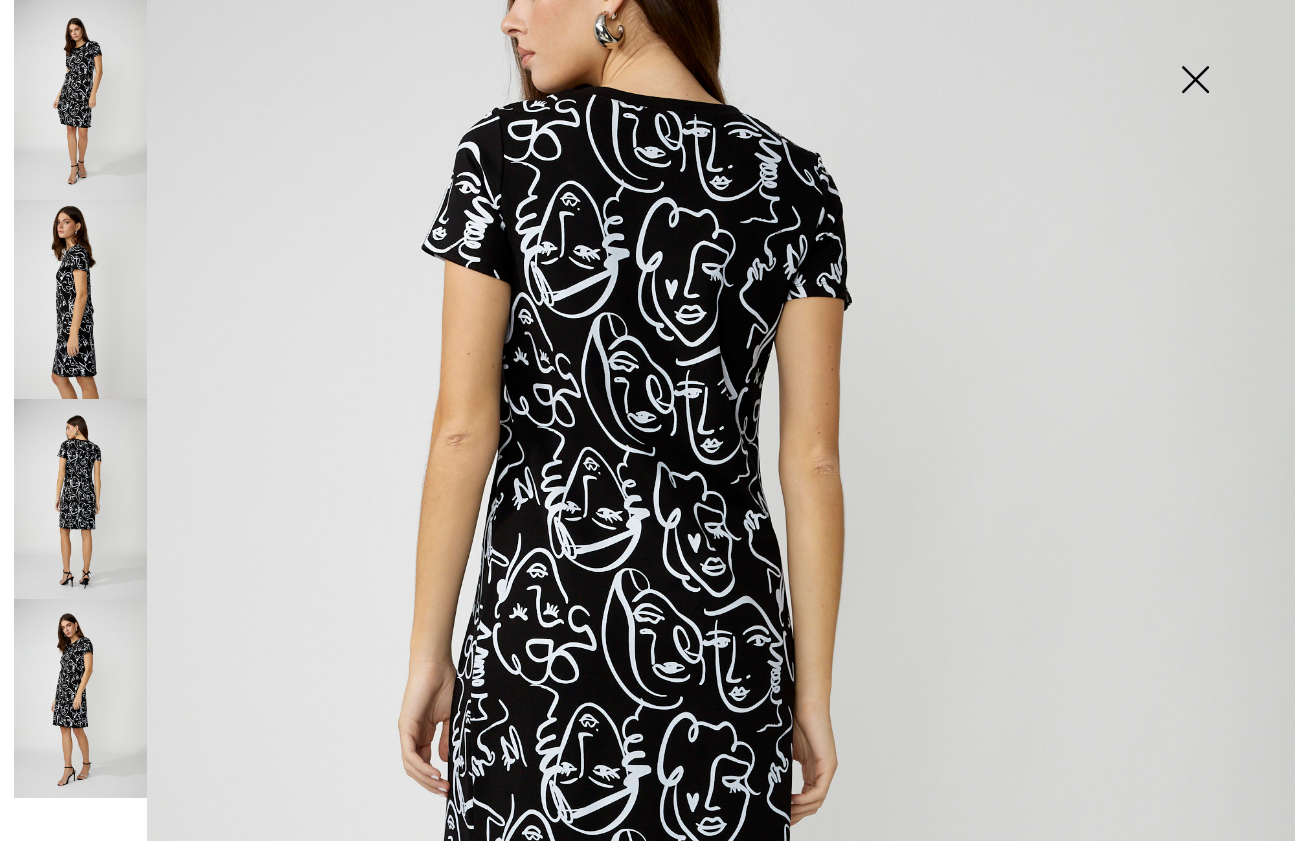 click at bounding box center [80, 300] 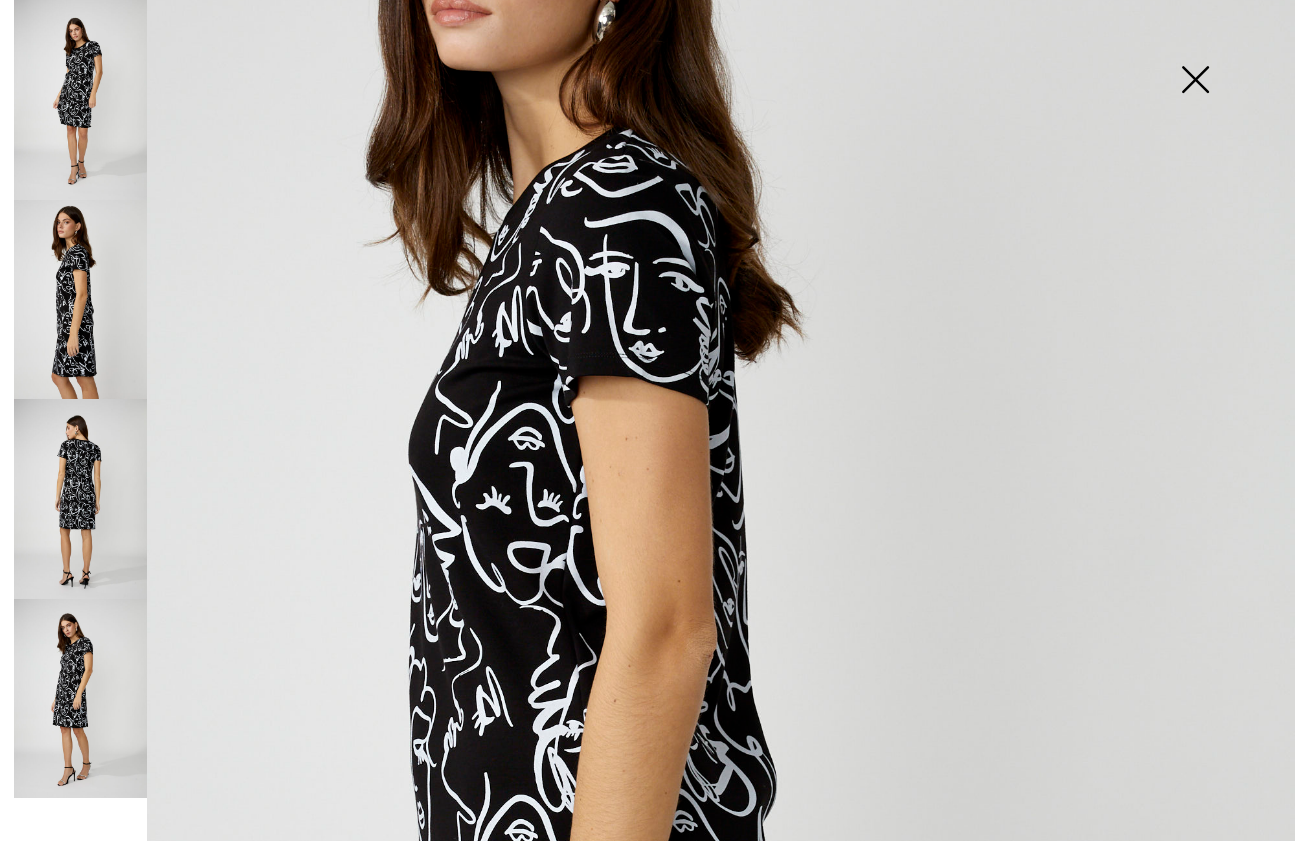 click at bounding box center [80, 100] 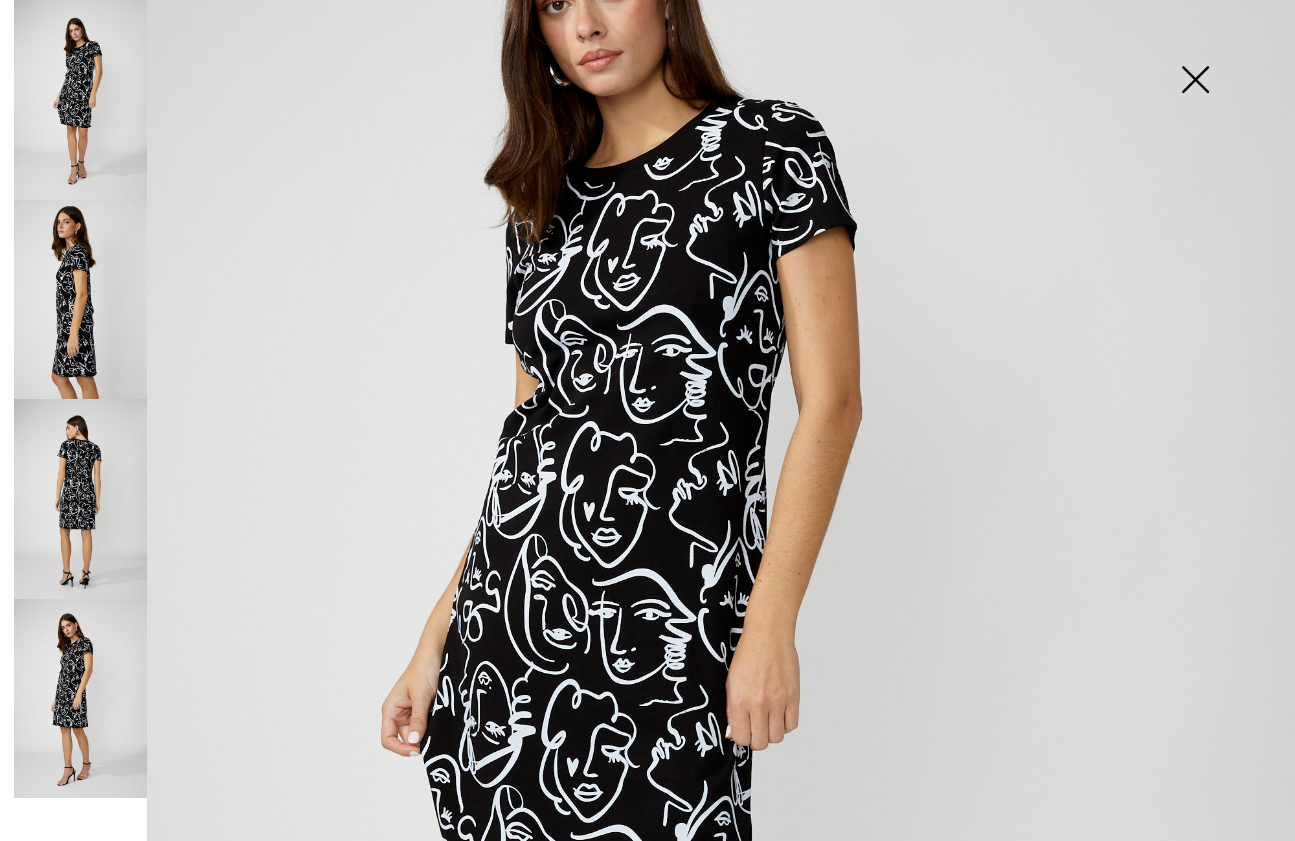 click at bounding box center [1195, 81] 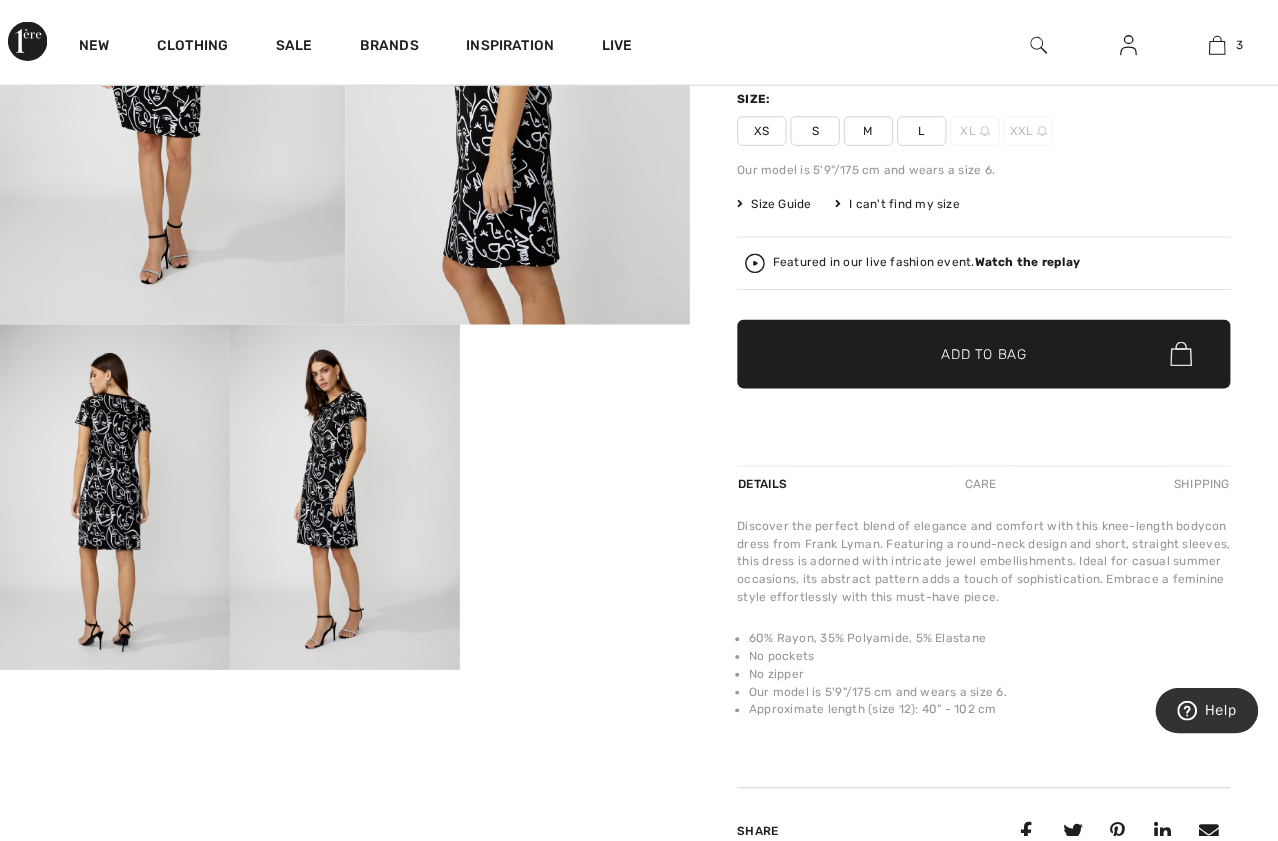 scroll, scrollTop: 400, scrollLeft: 0, axis: vertical 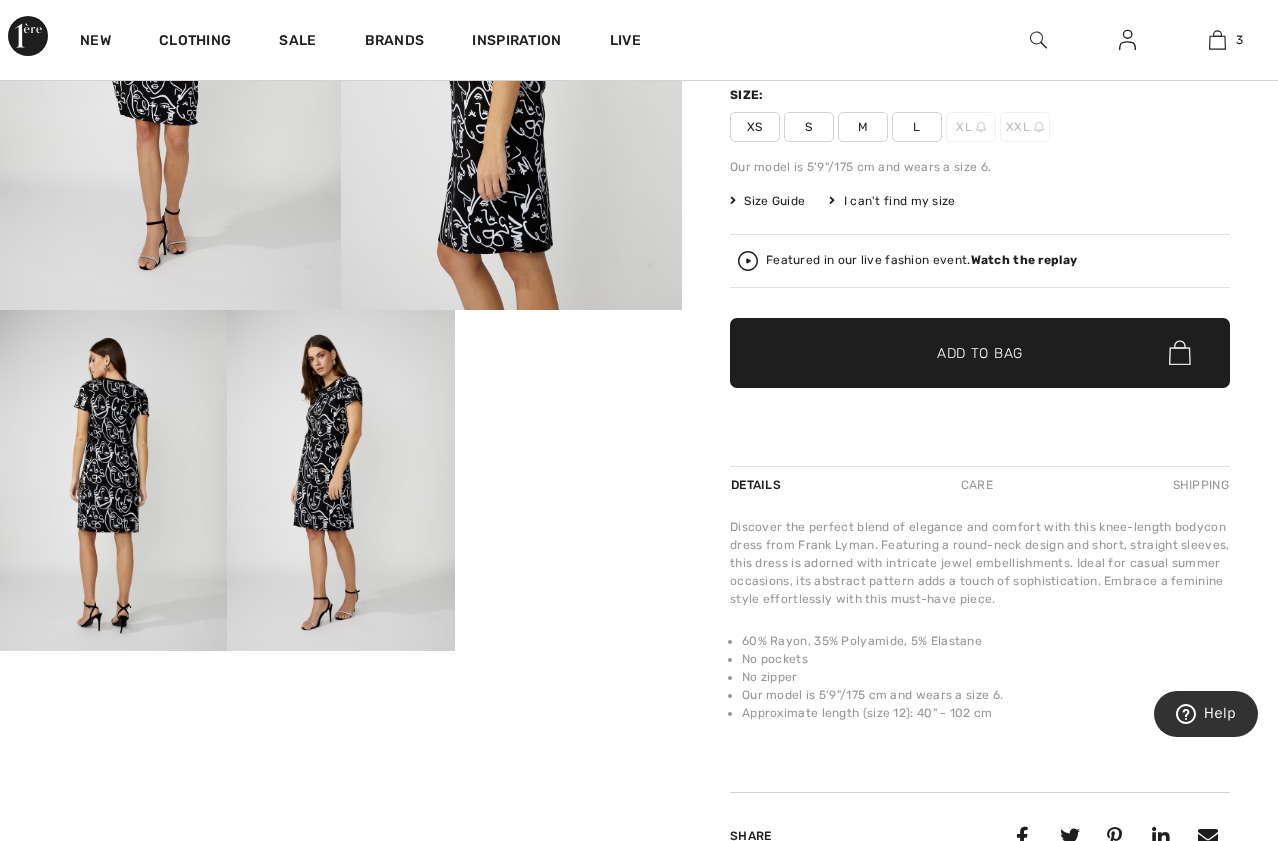 click at bounding box center (511, 55) 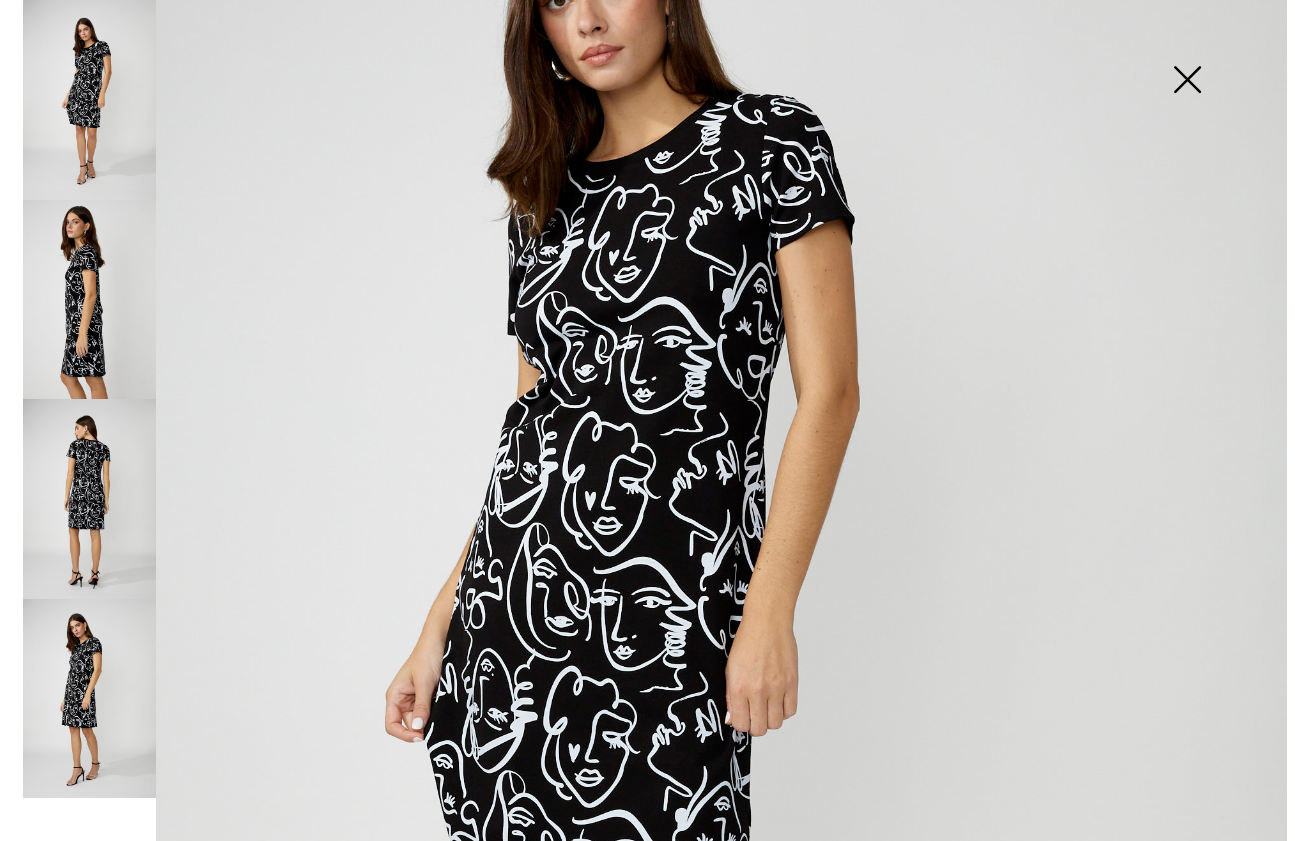 scroll, scrollTop: 401, scrollLeft: 0, axis: vertical 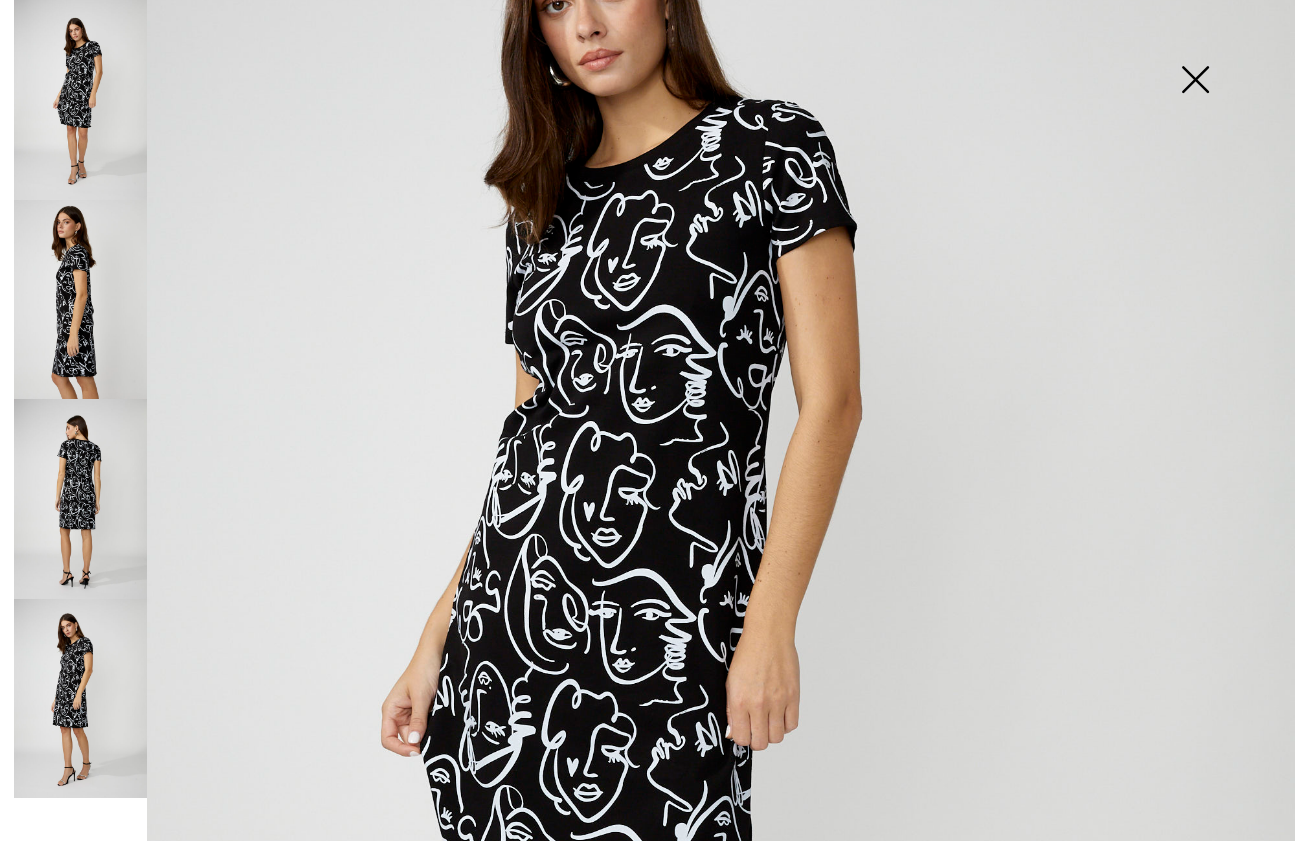 click at bounding box center (647, 671) 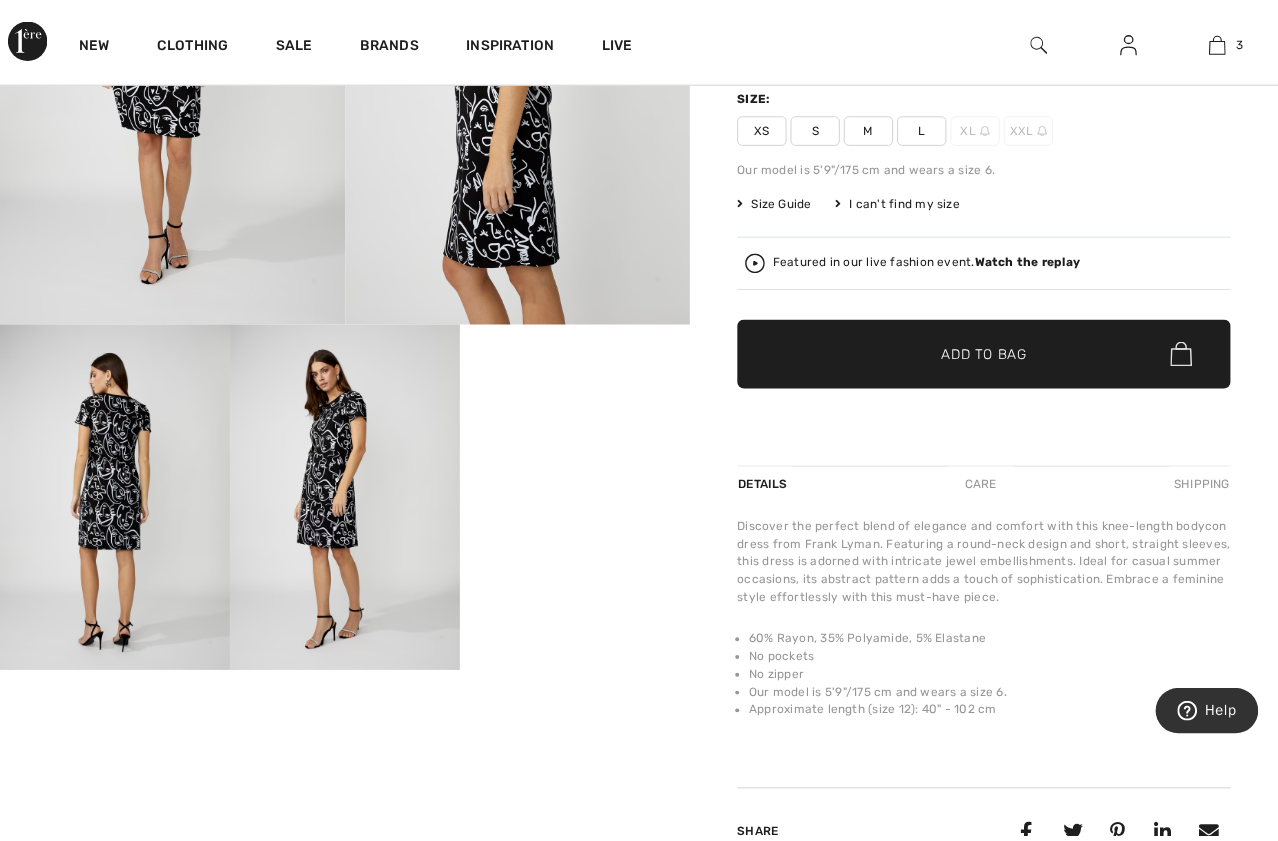 scroll, scrollTop: 400, scrollLeft: 0, axis: vertical 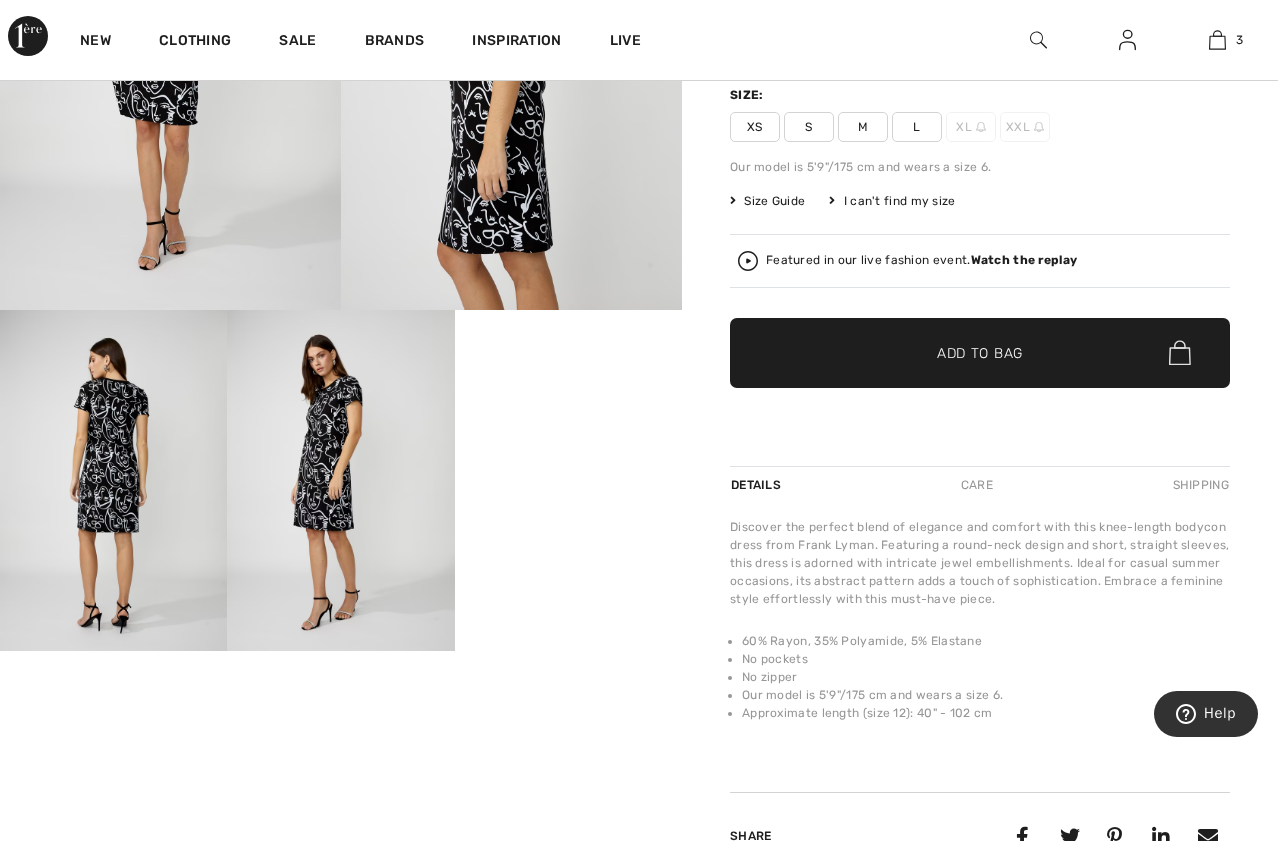 click at bounding box center [340, 480] 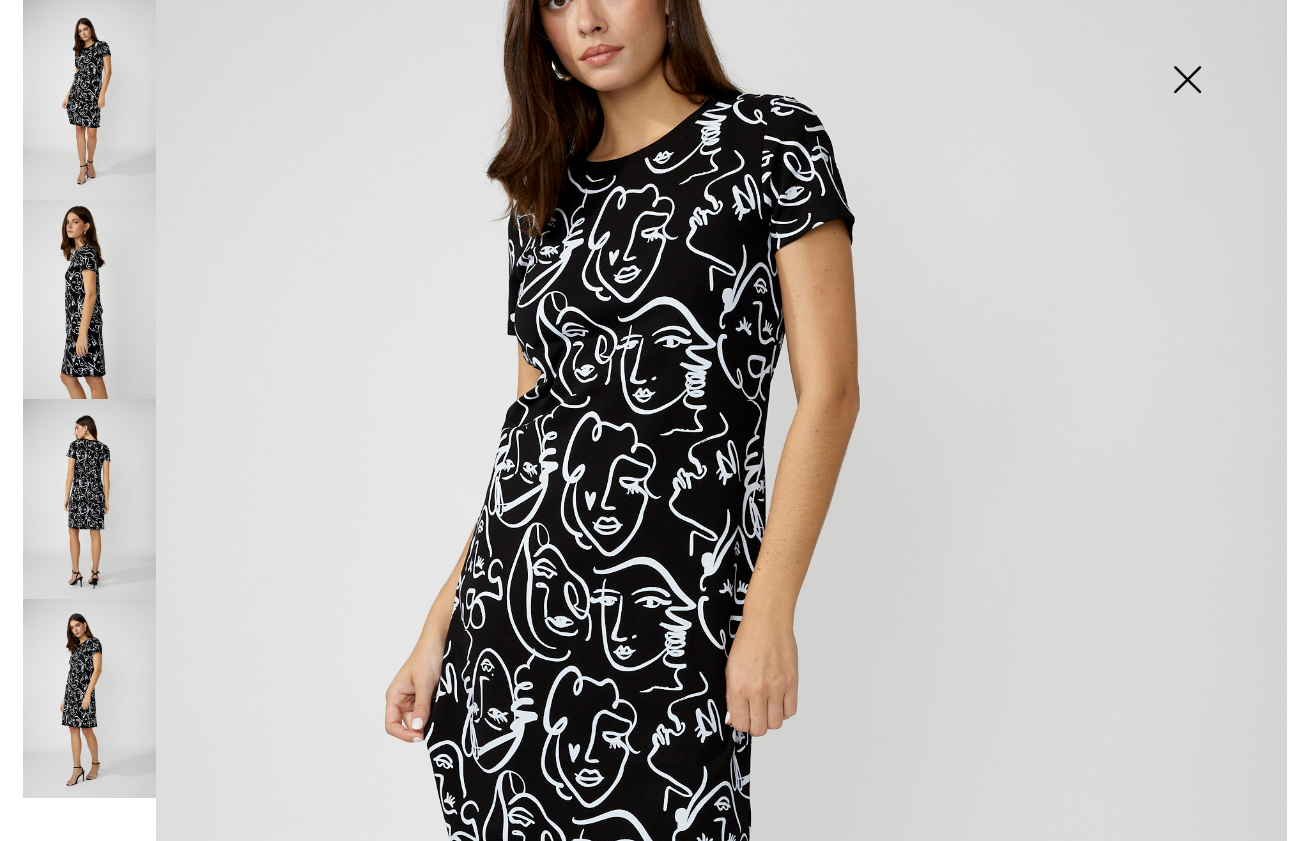 scroll, scrollTop: 401, scrollLeft: 0, axis: vertical 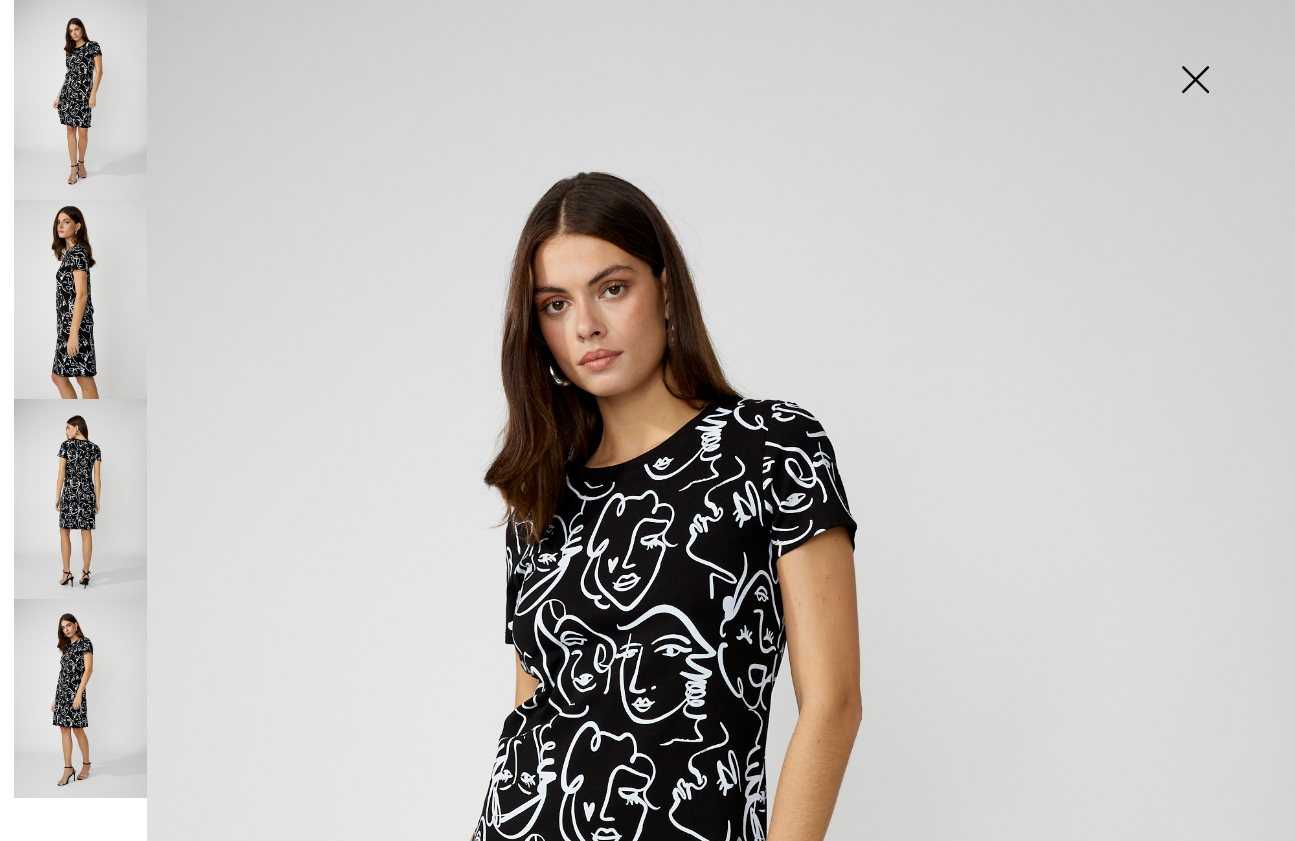 click at bounding box center (647, 971) 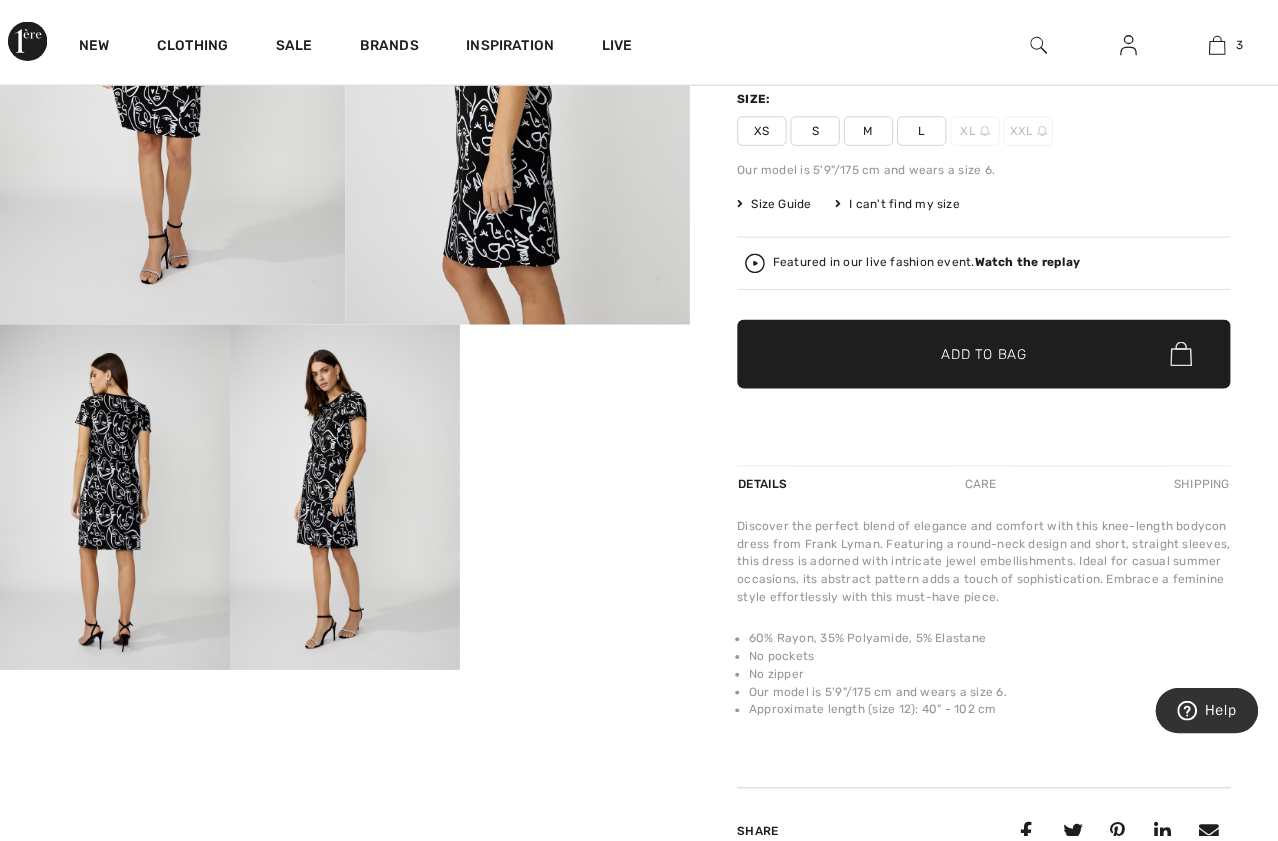 scroll, scrollTop: 400, scrollLeft: 0, axis: vertical 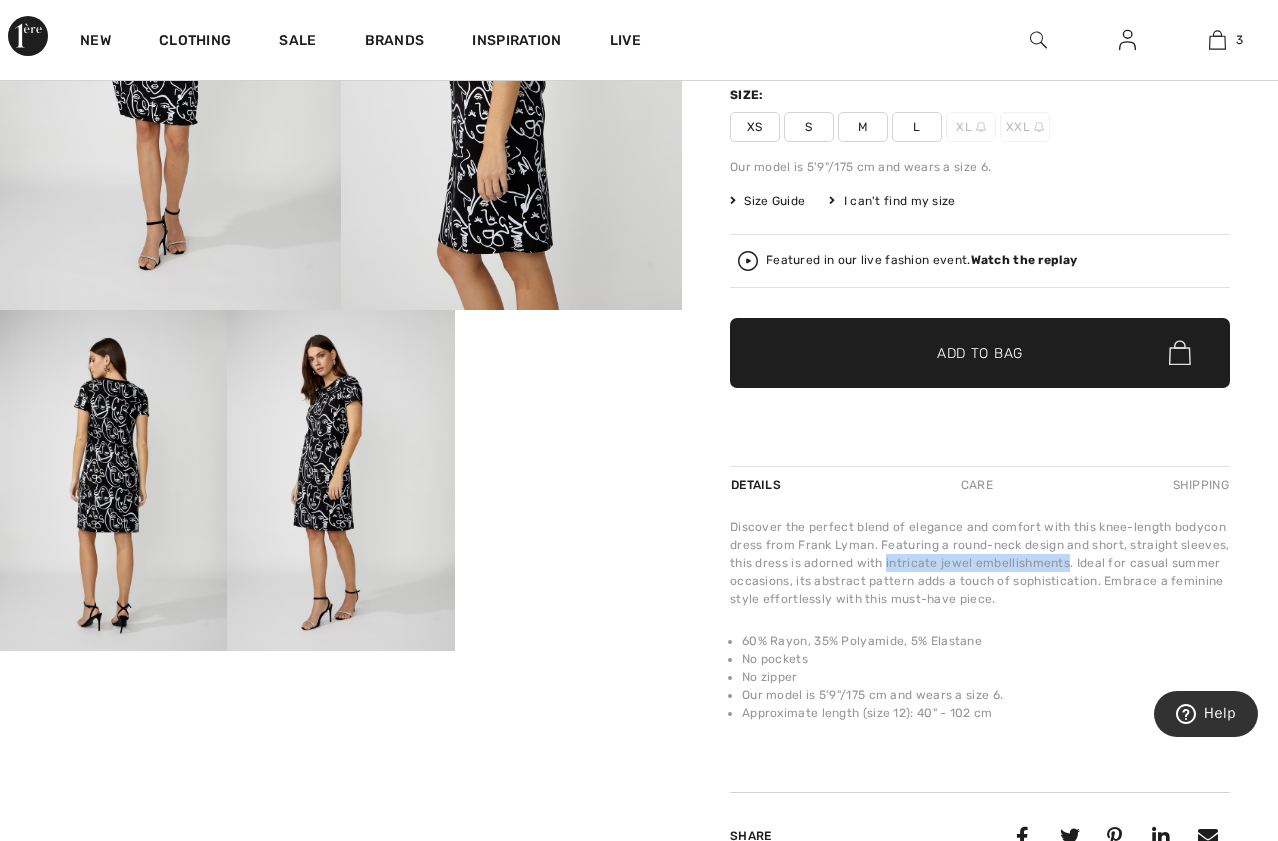 drag, startPoint x: 887, startPoint y: 563, endPoint x: 1069, endPoint y: 566, distance: 182.02472 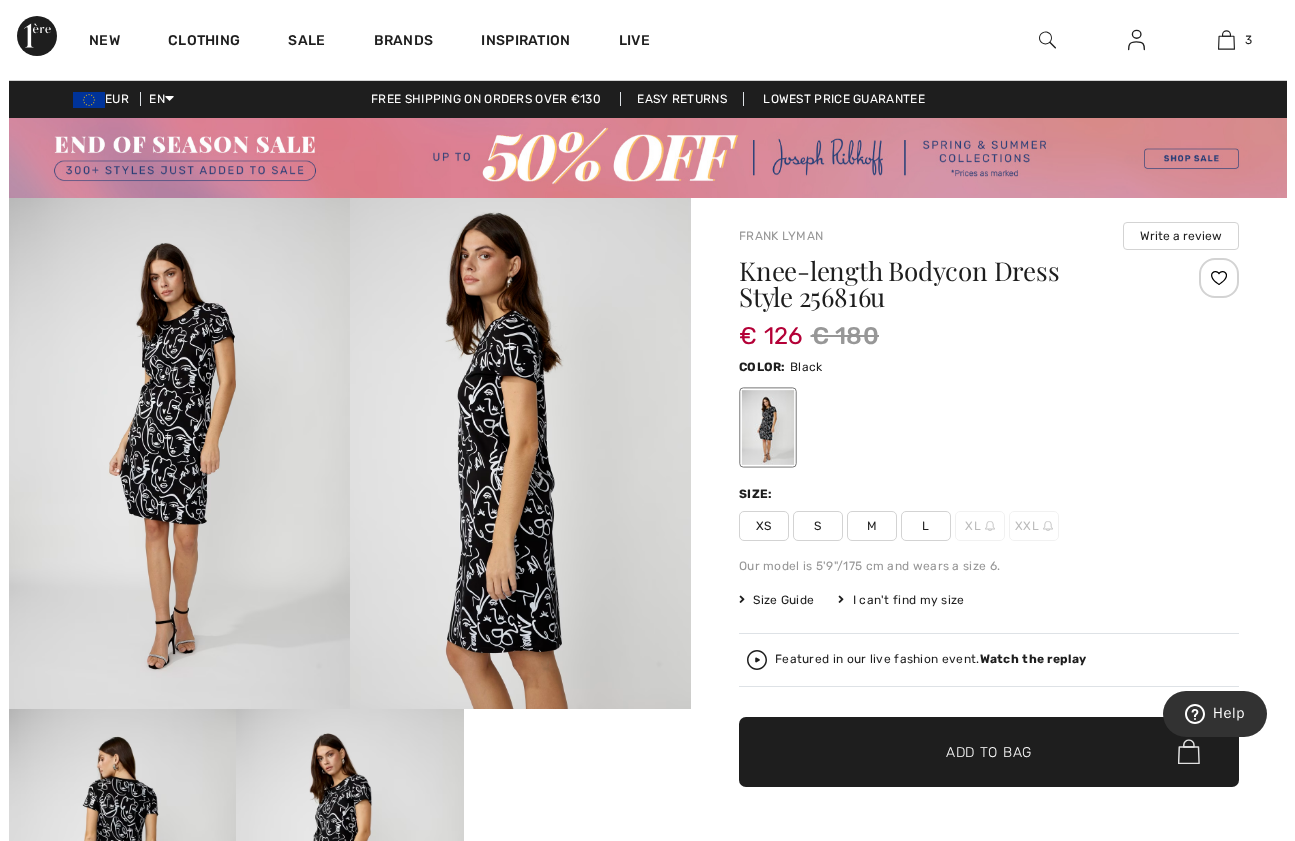 scroll, scrollTop: 0, scrollLeft: 0, axis: both 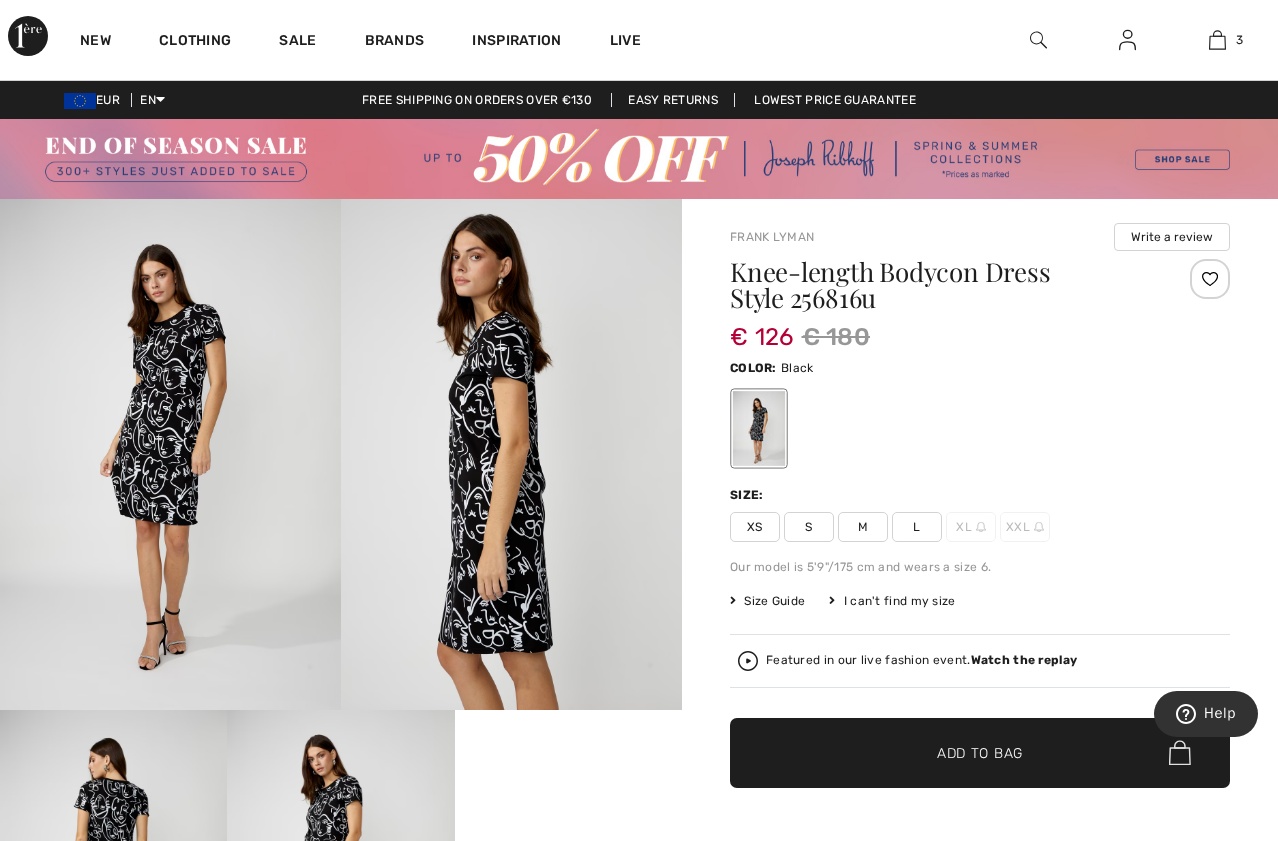 click at bounding box center (170, 455) 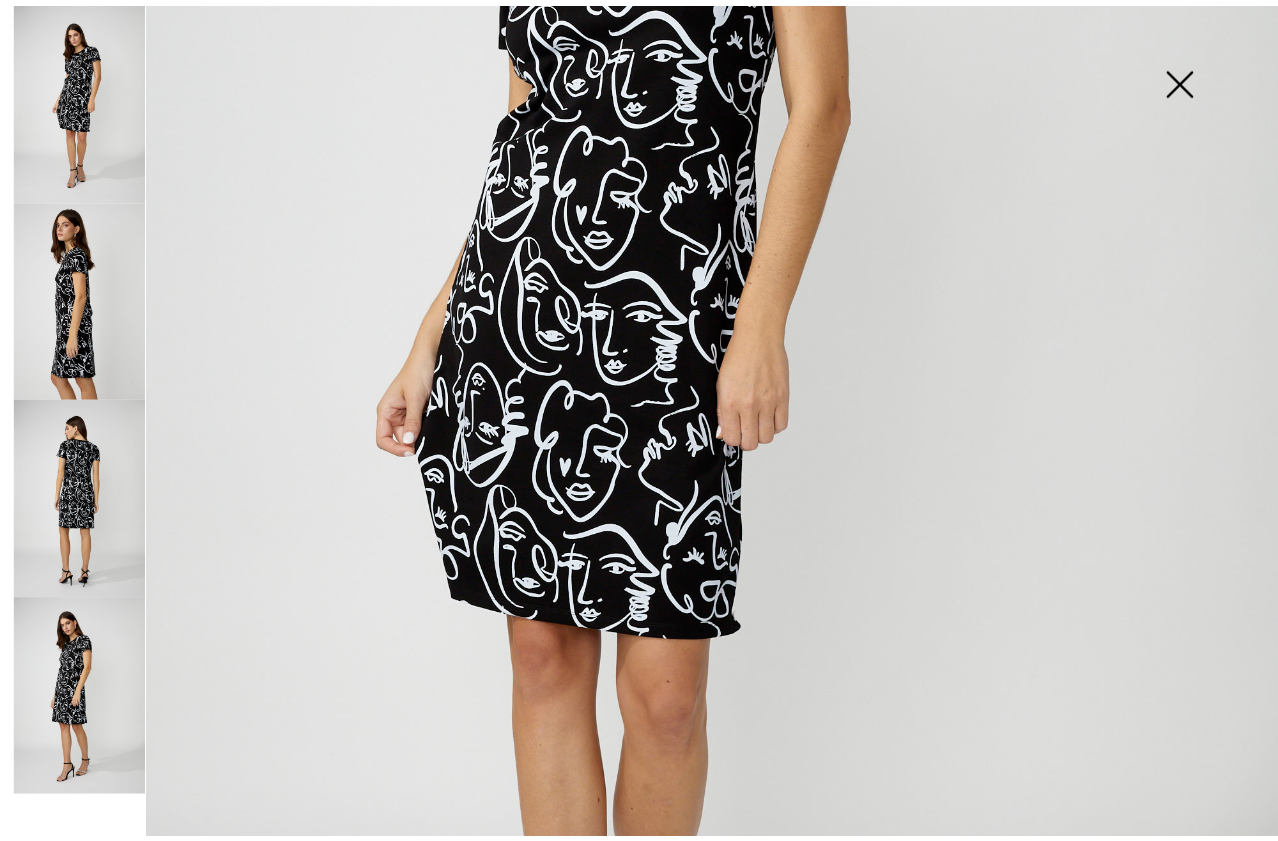 scroll, scrollTop: 300, scrollLeft: 0, axis: vertical 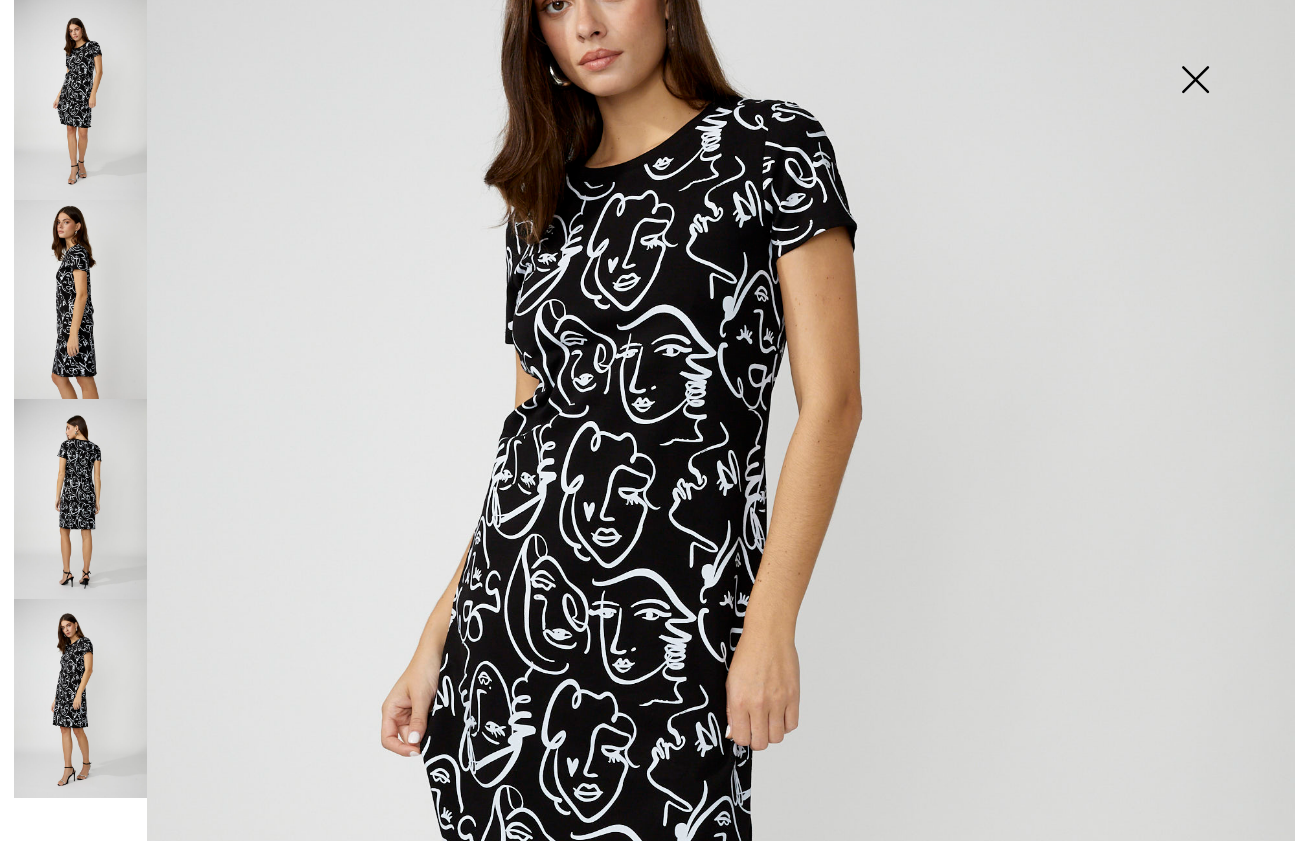 click at bounding box center [1195, 81] 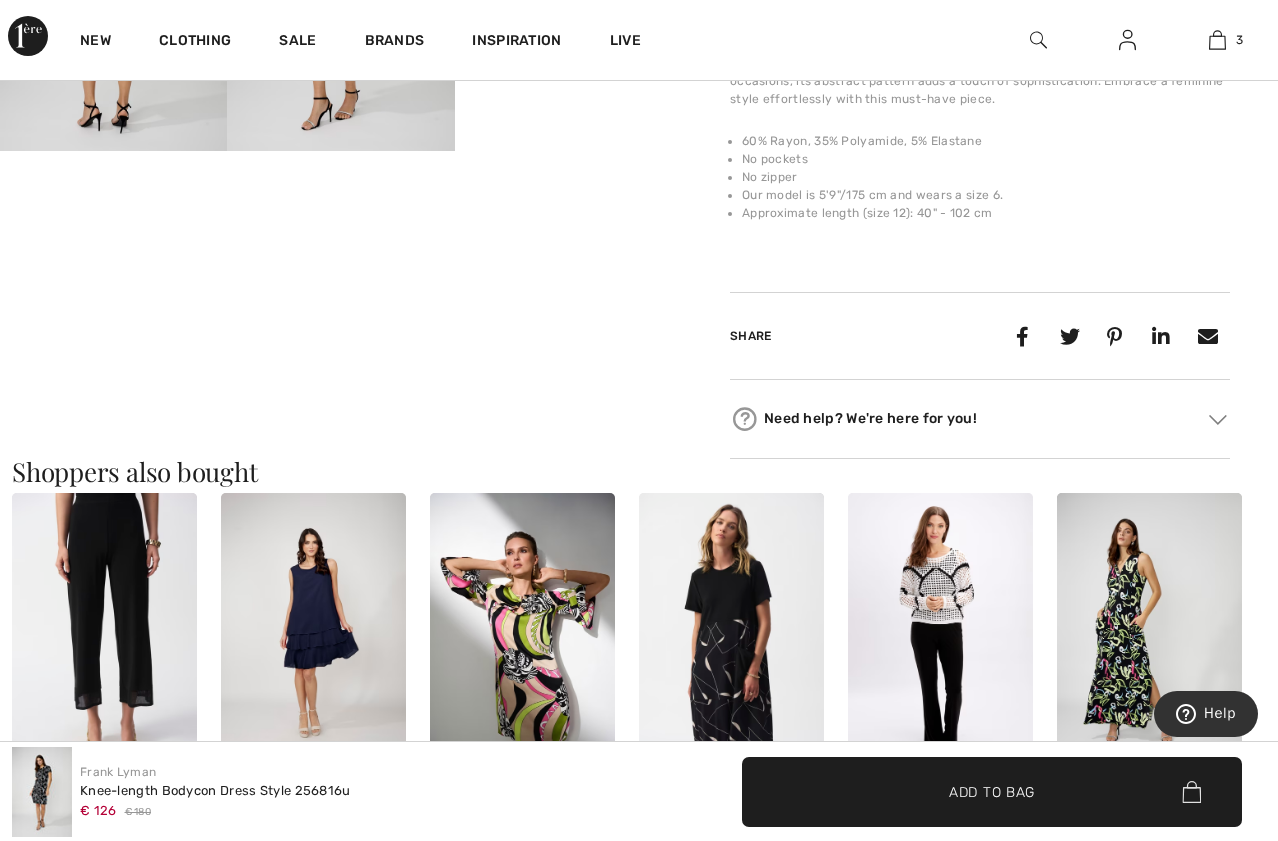 scroll, scrollTop: 1000, scrollLeft: 0, axis: vertical 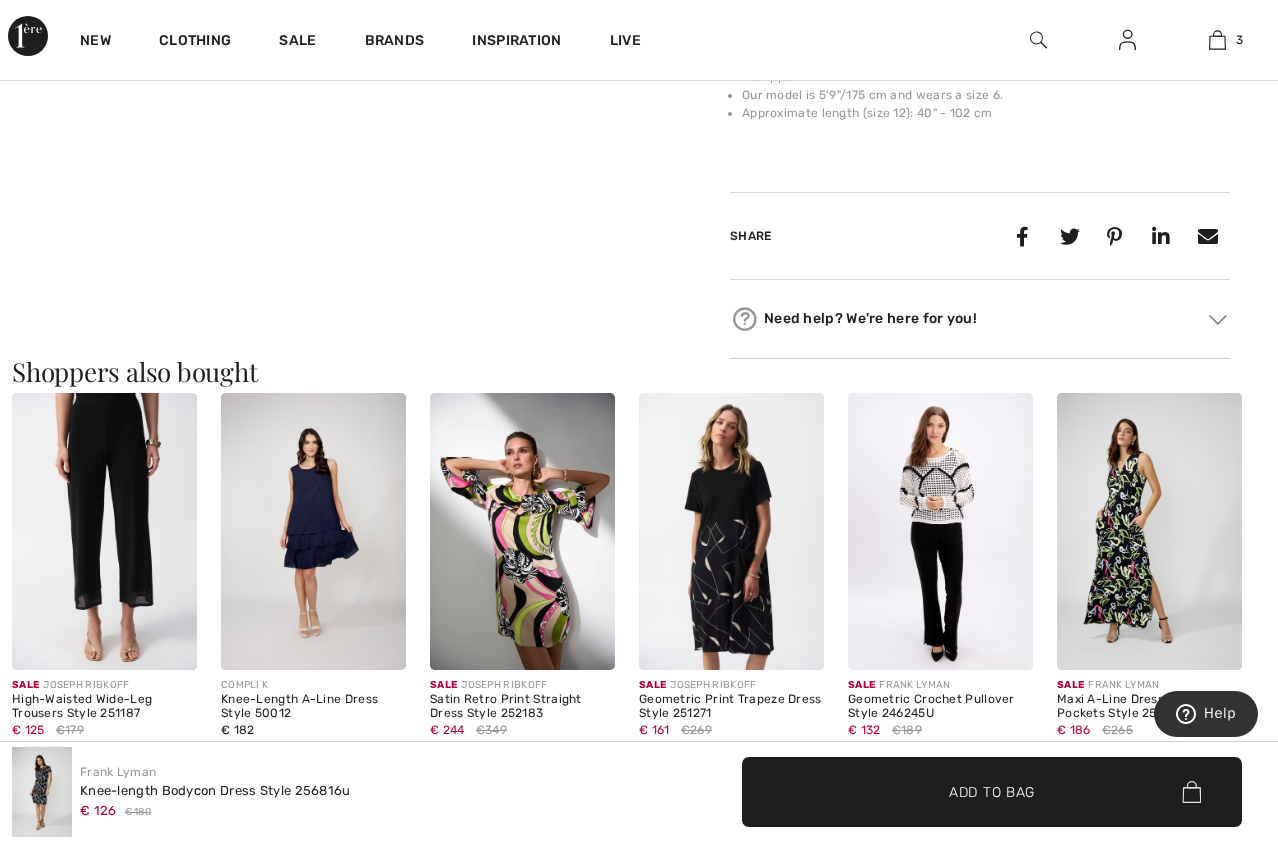 click at bounding box center [522, 532] 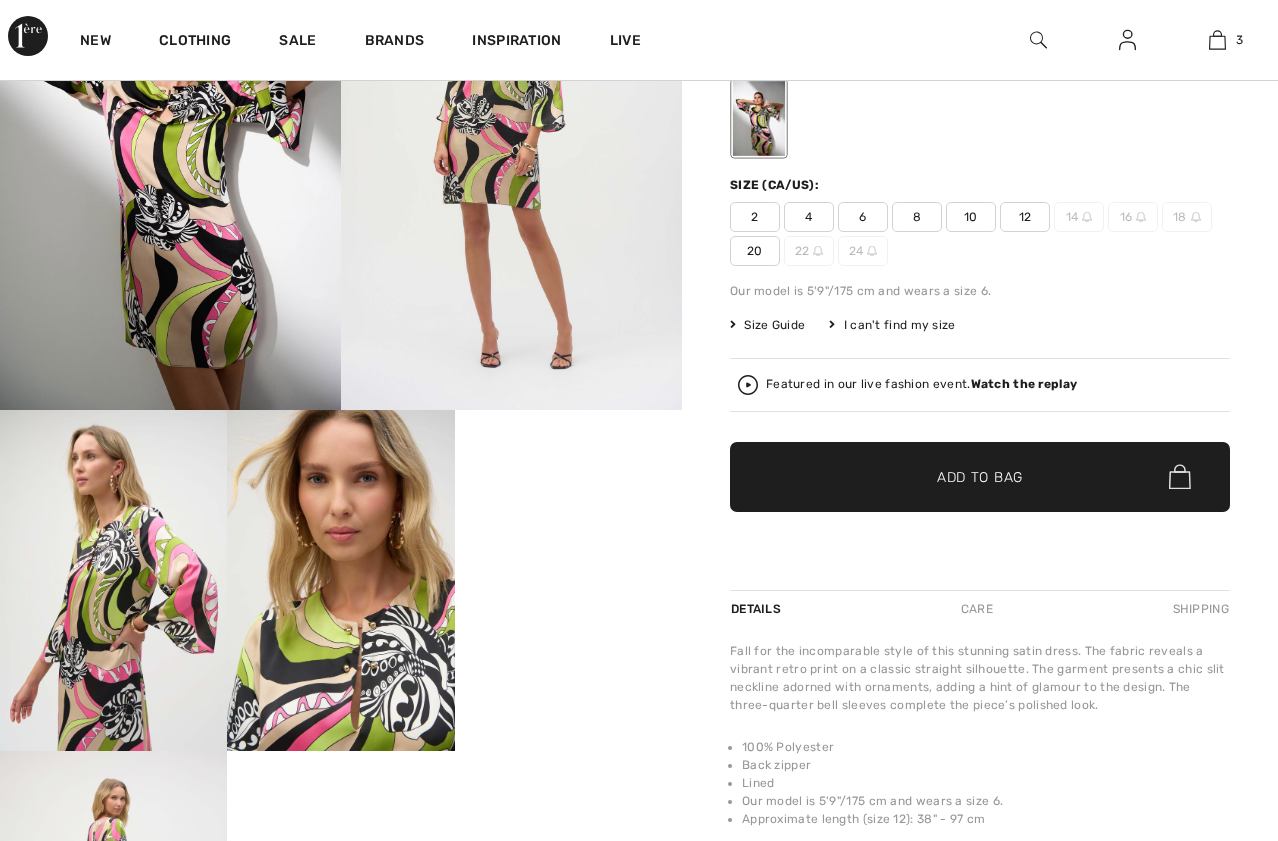 scroll, scrollTop: 300, scrollLeft: 0, axis: vertical 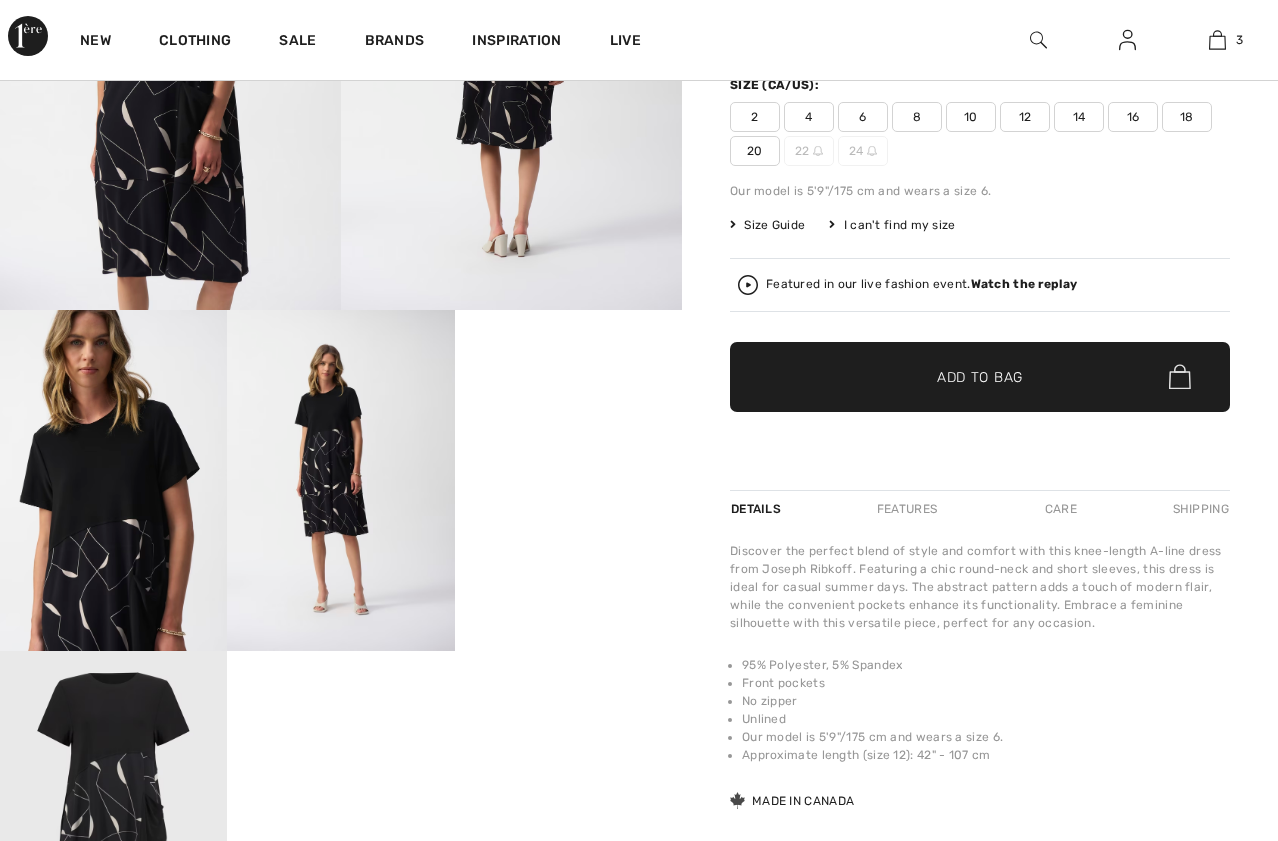 checkbox on "true" 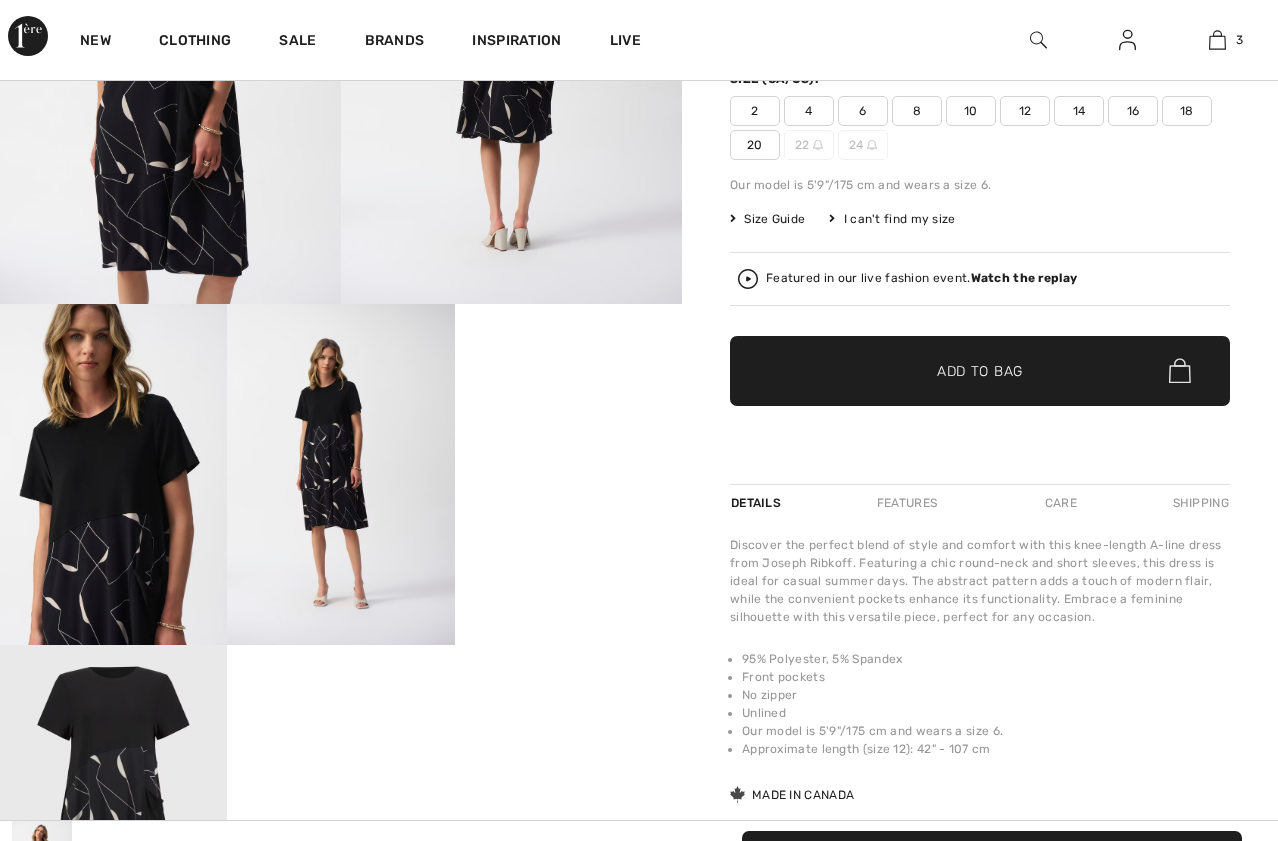 scroll, scrollTop: 800, scrollLeft: 0, axis: vertical 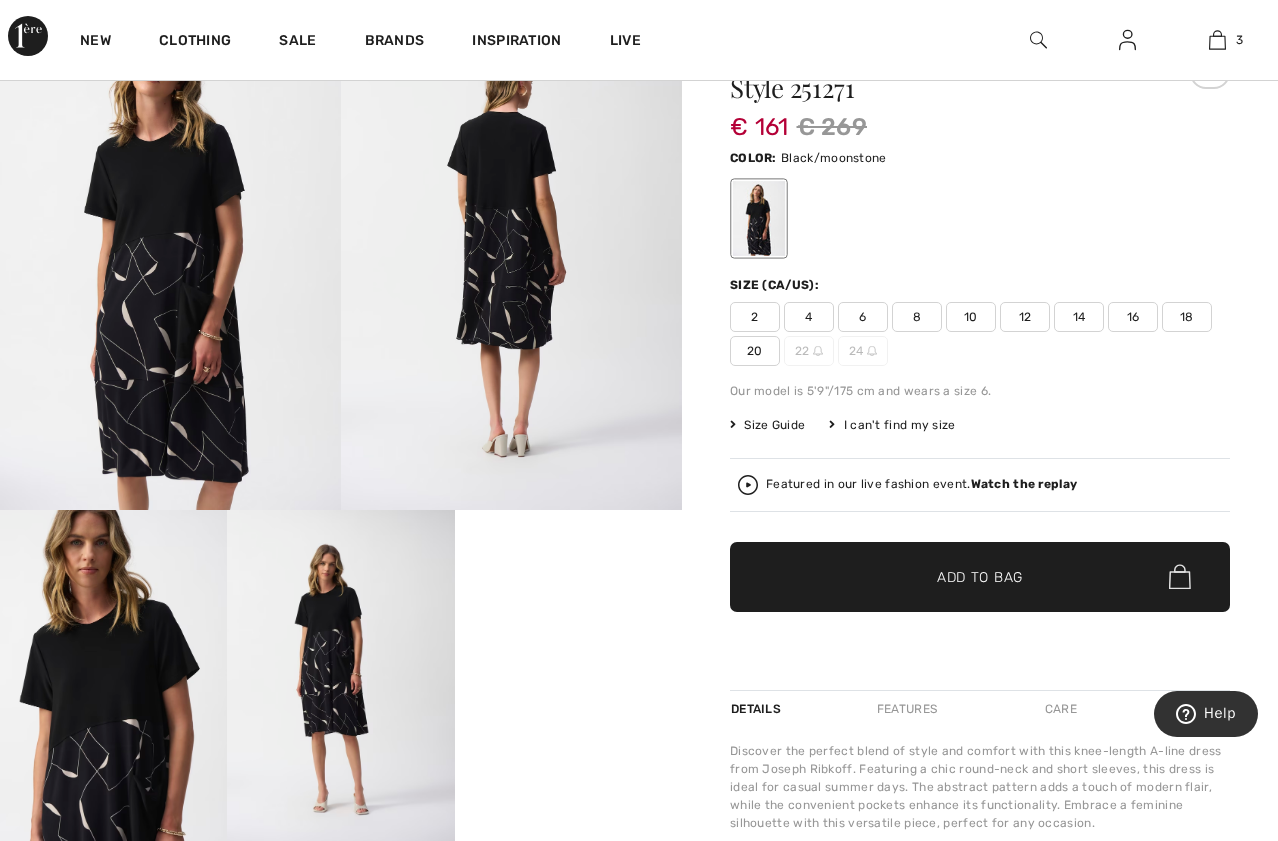 click at bounding box center (511, 254) 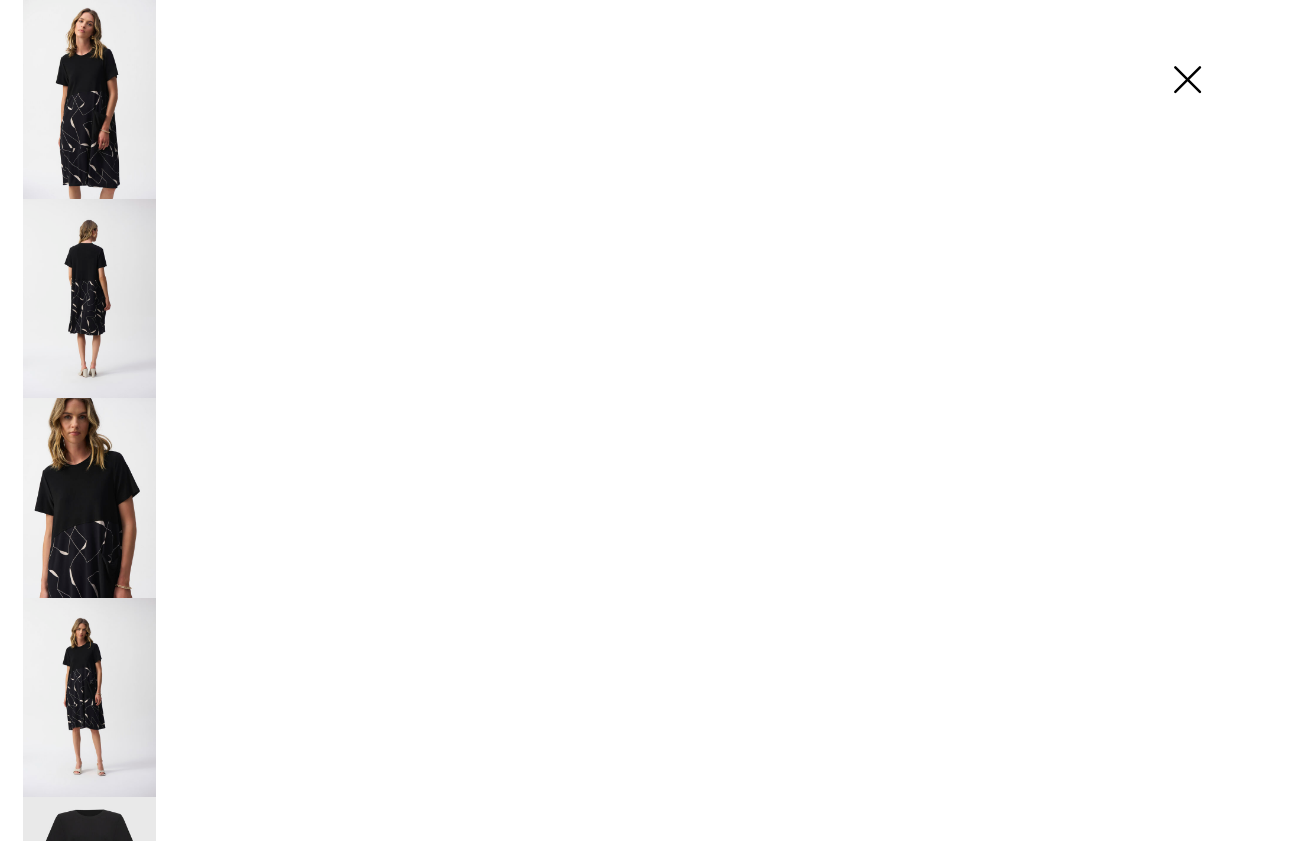 scroll, scrollTop: 201, scrollLeft: 0, axis: vertical 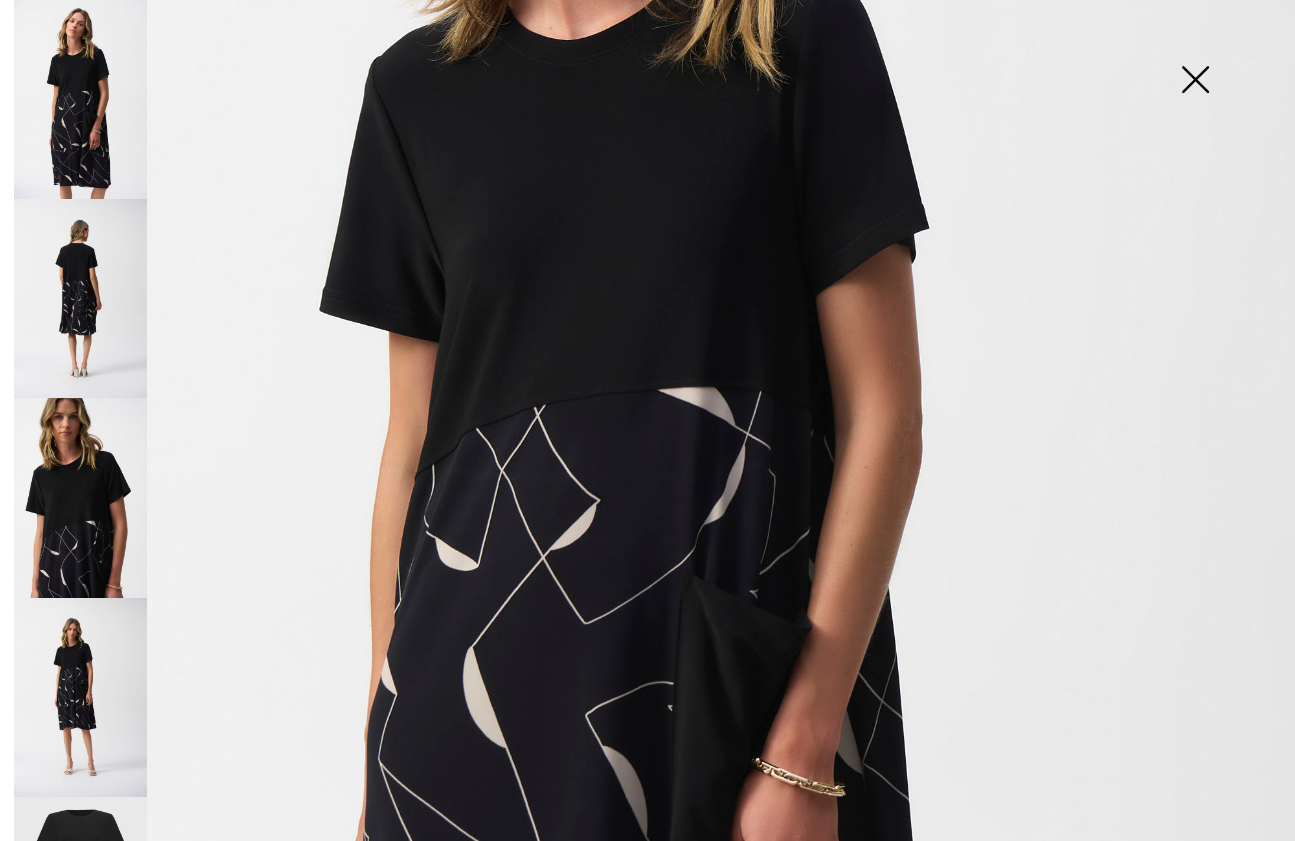 click at bounding box center [80, 298] 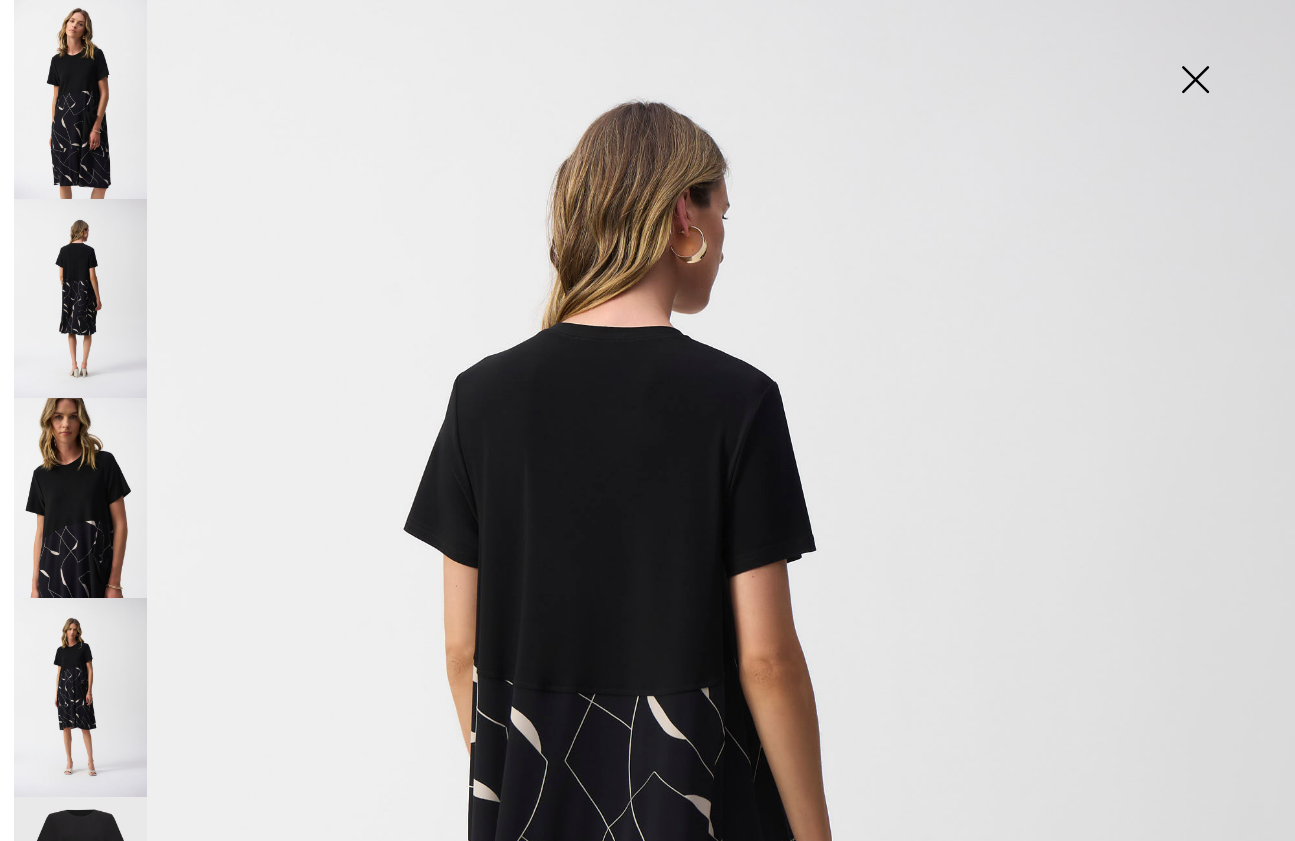 scroll, scrollTop: 100, scrollLeft: 0, axis: vertical 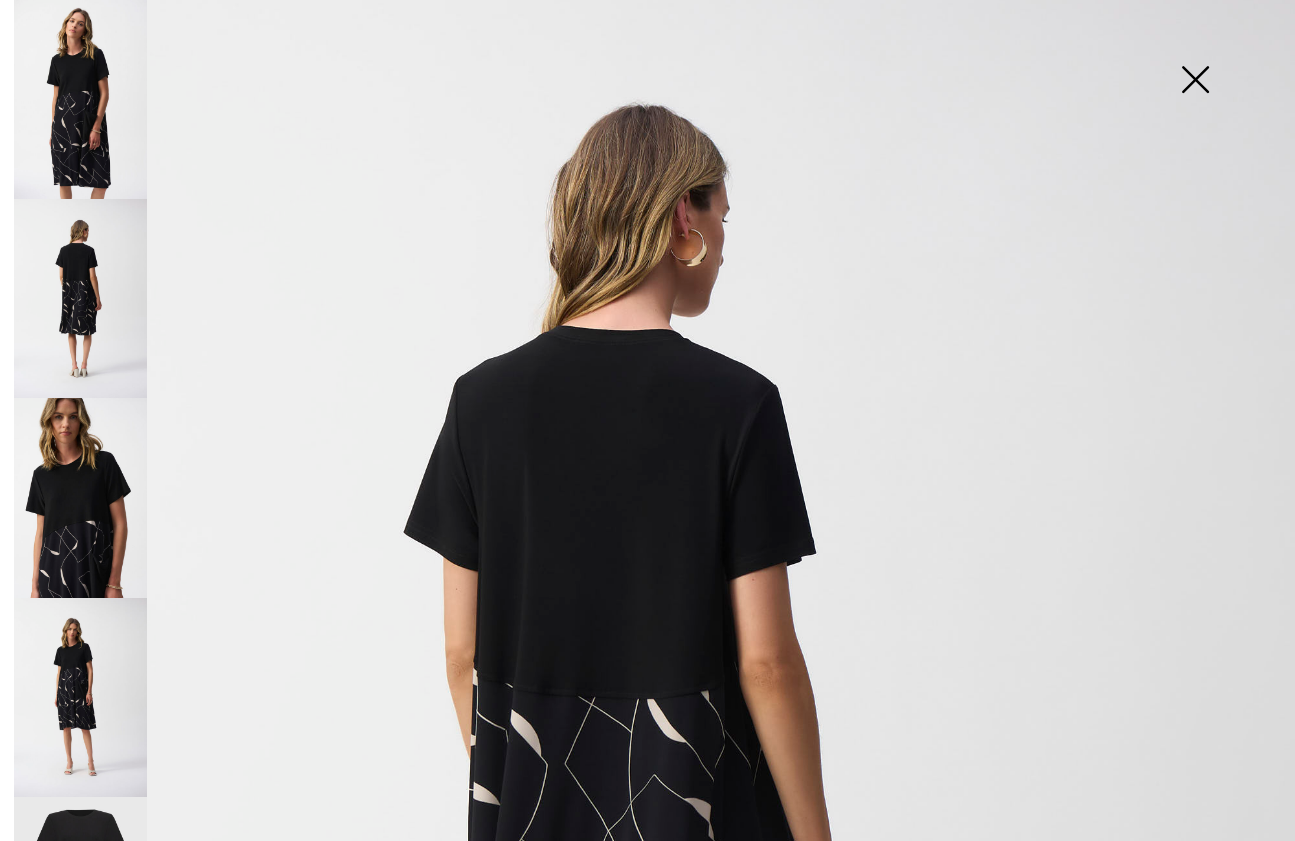 click at bounding box center [1195, 81] 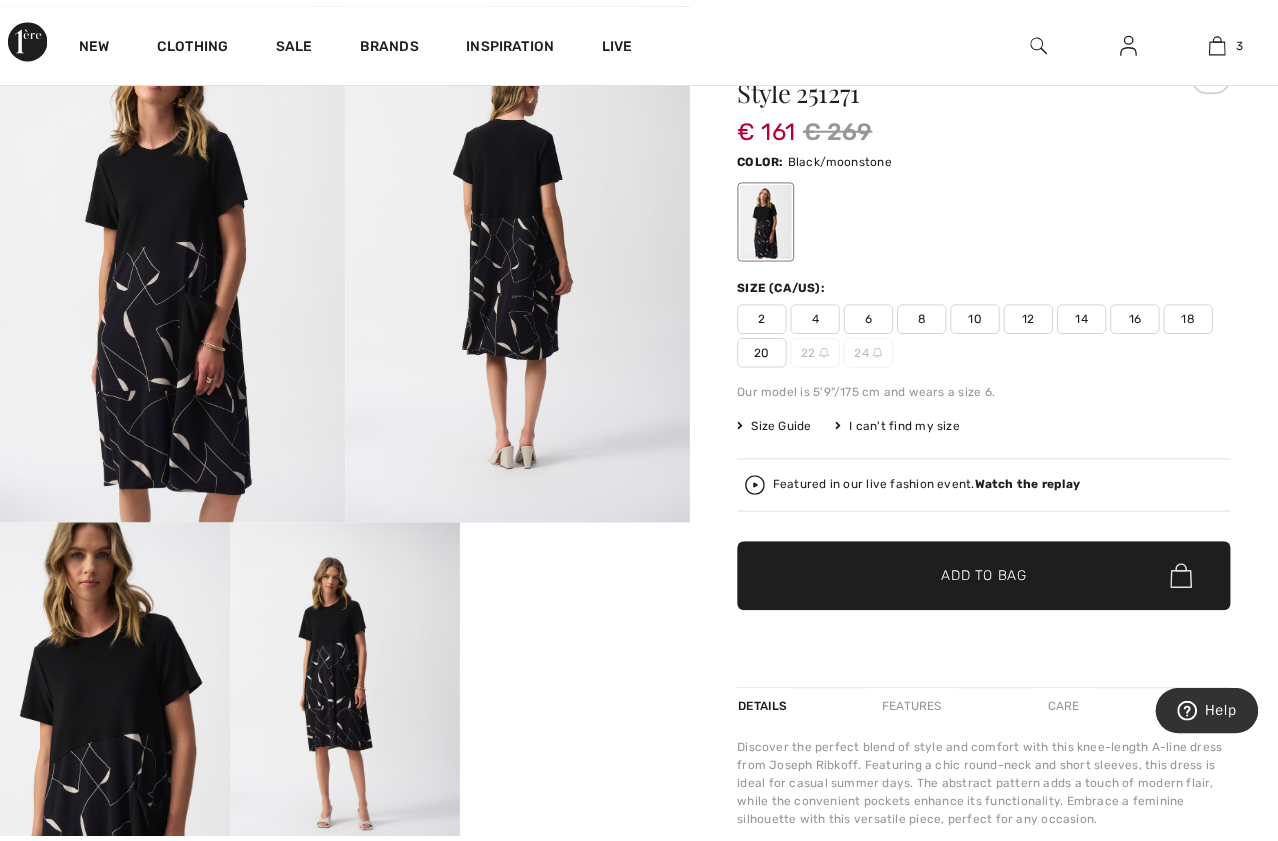 scroll, scrollTop: 200, scrollLeft: 0, axis: vertical 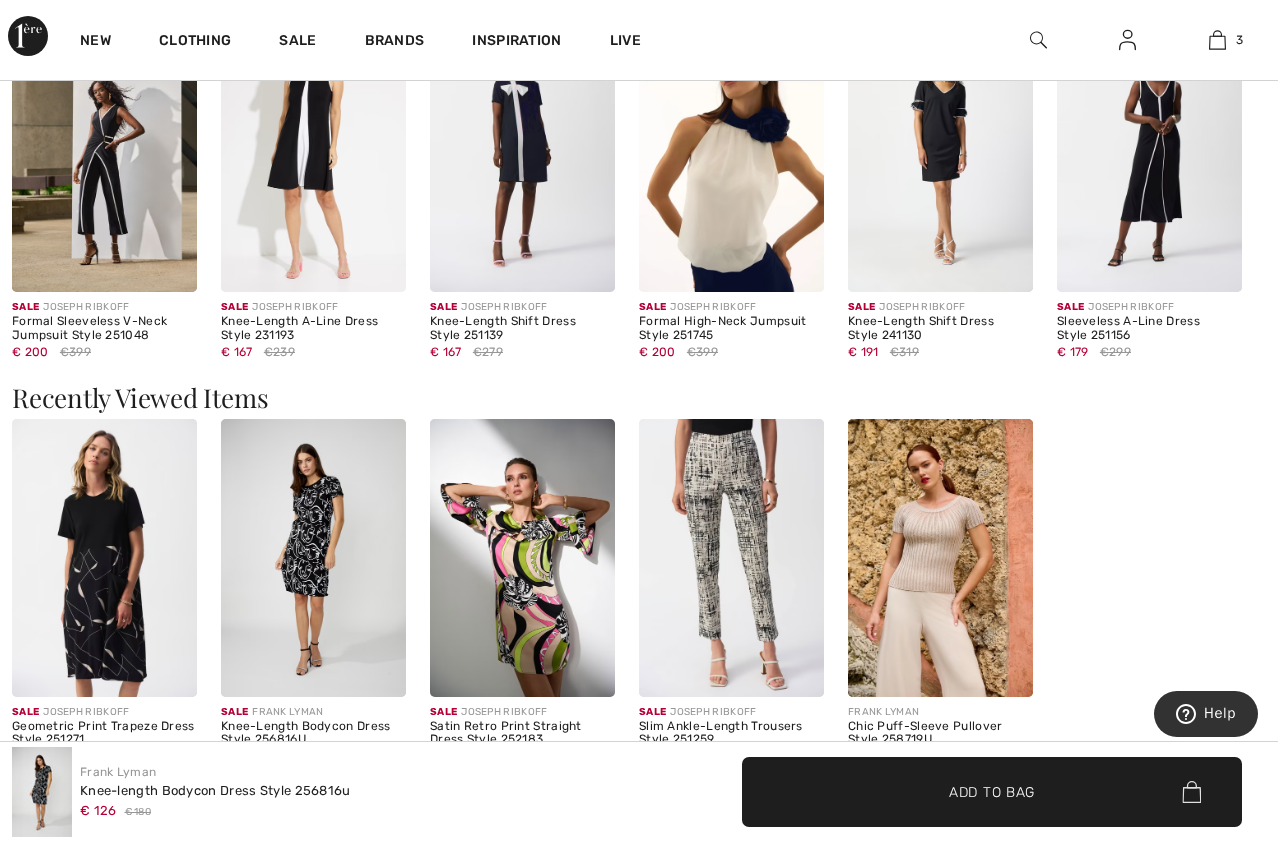 click at bounding box center (522, 154) 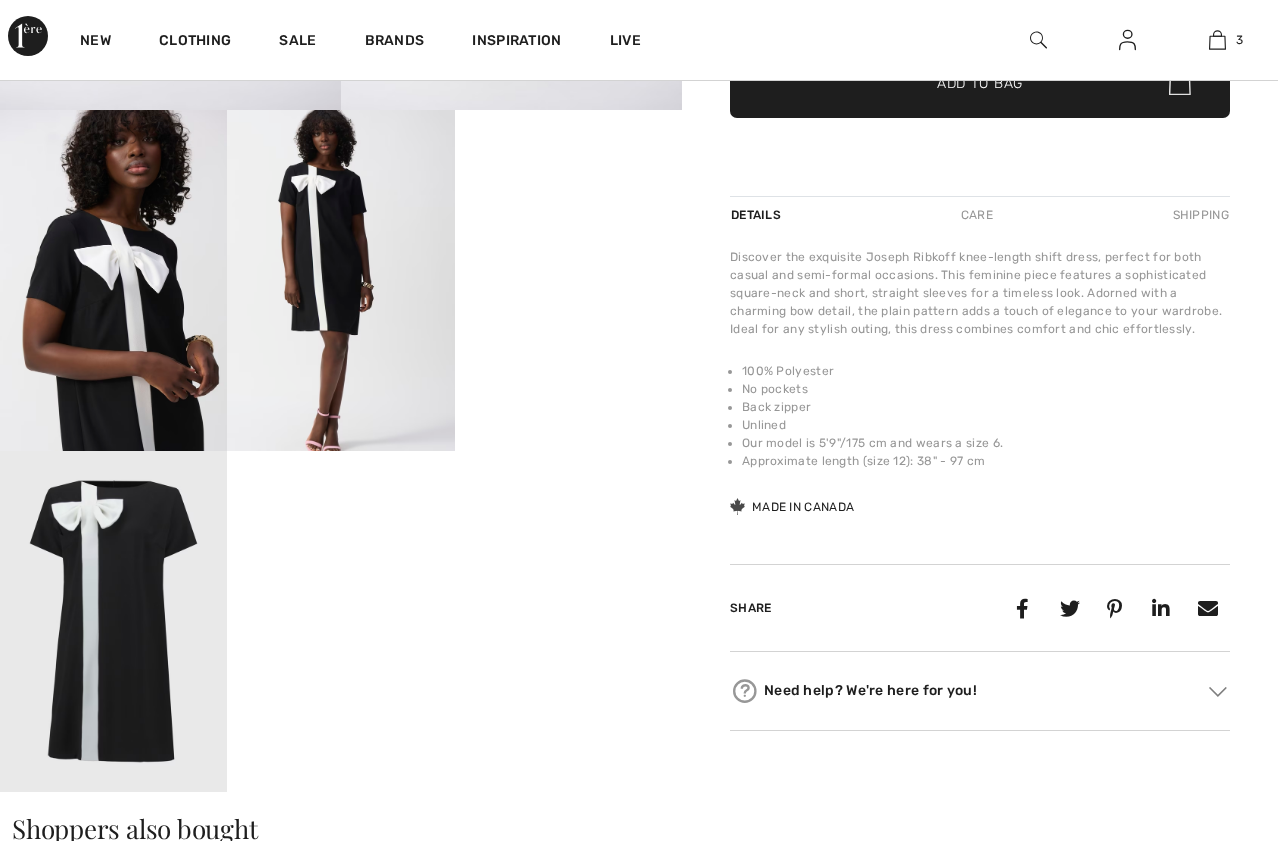 scroll, scrollTop: 600, scrollLeft: 0, axis: vertical 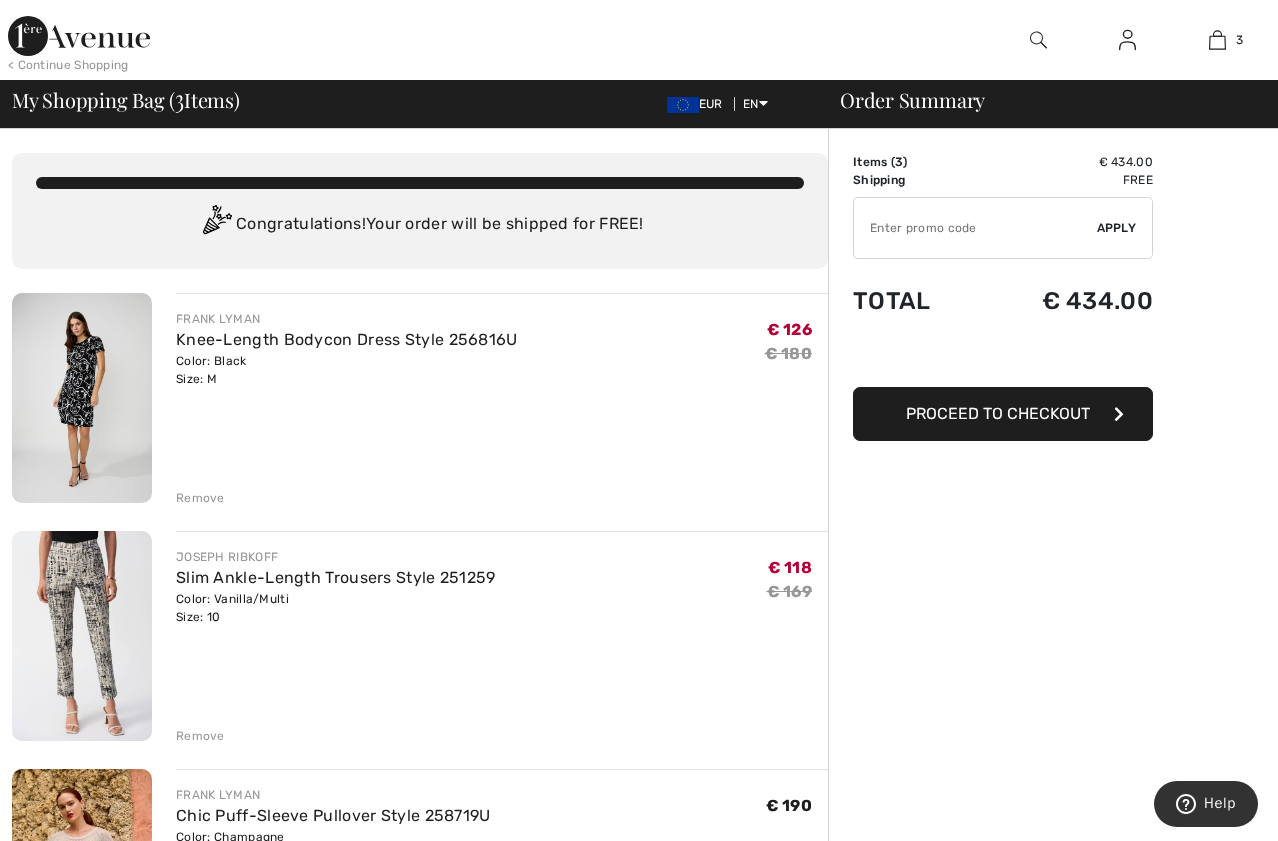 drag, startPoint x: 640, startPoint y: 471, endPoint x: 663, endPoint y: 448, distance: 32.526913 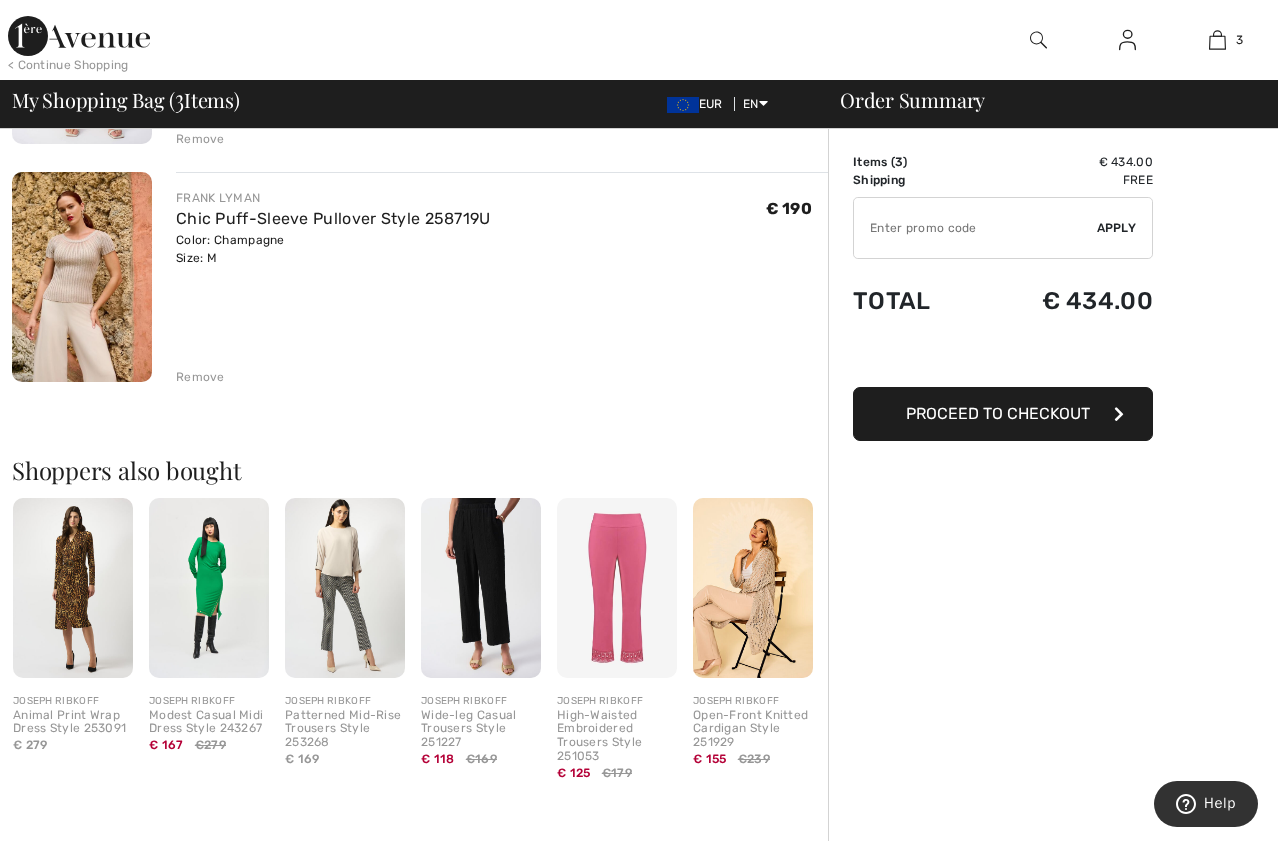 scroll, scrollTop: 900, scrollLeft: 0, axis: vertical 